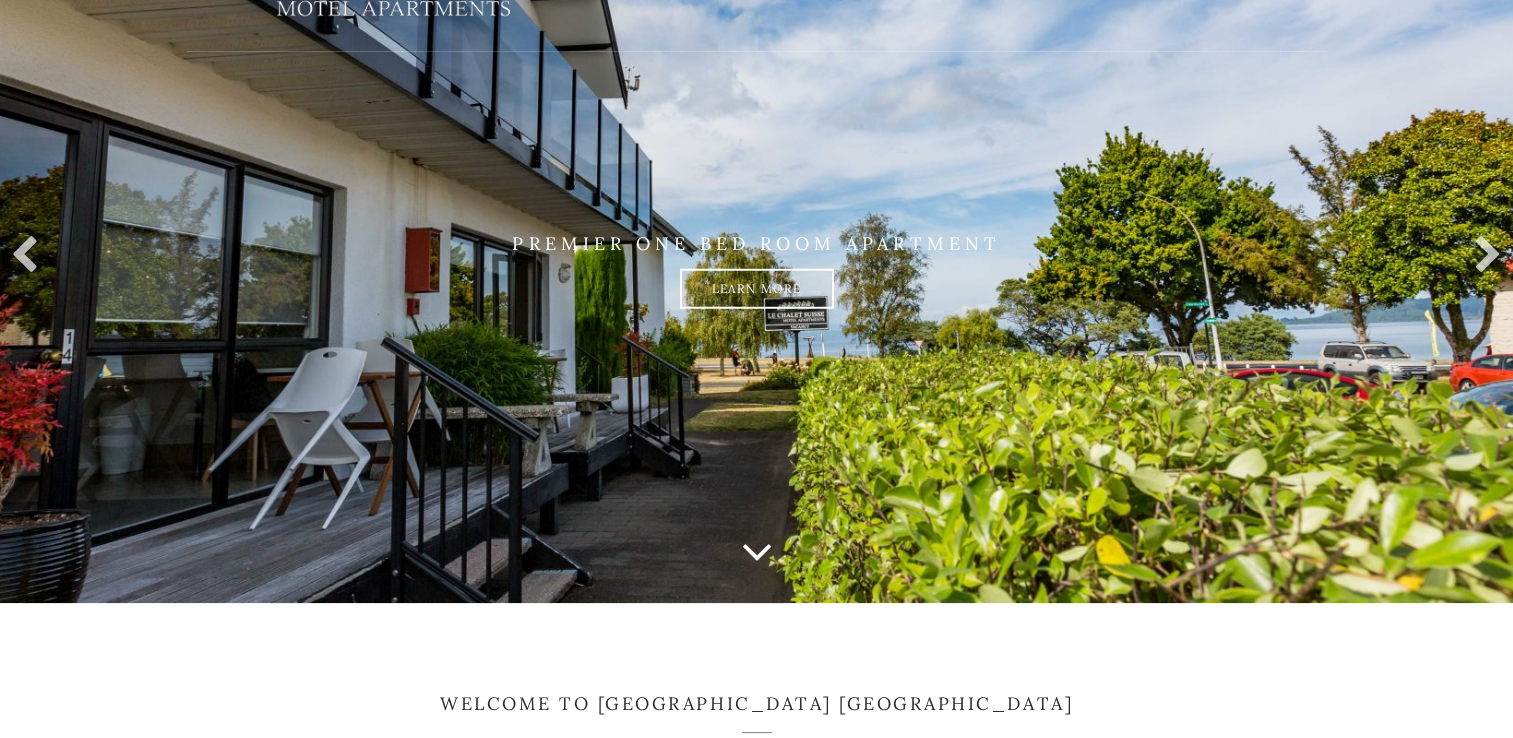 scroll, scrollTop: 100, scrollLeft: 0, axis: vertical 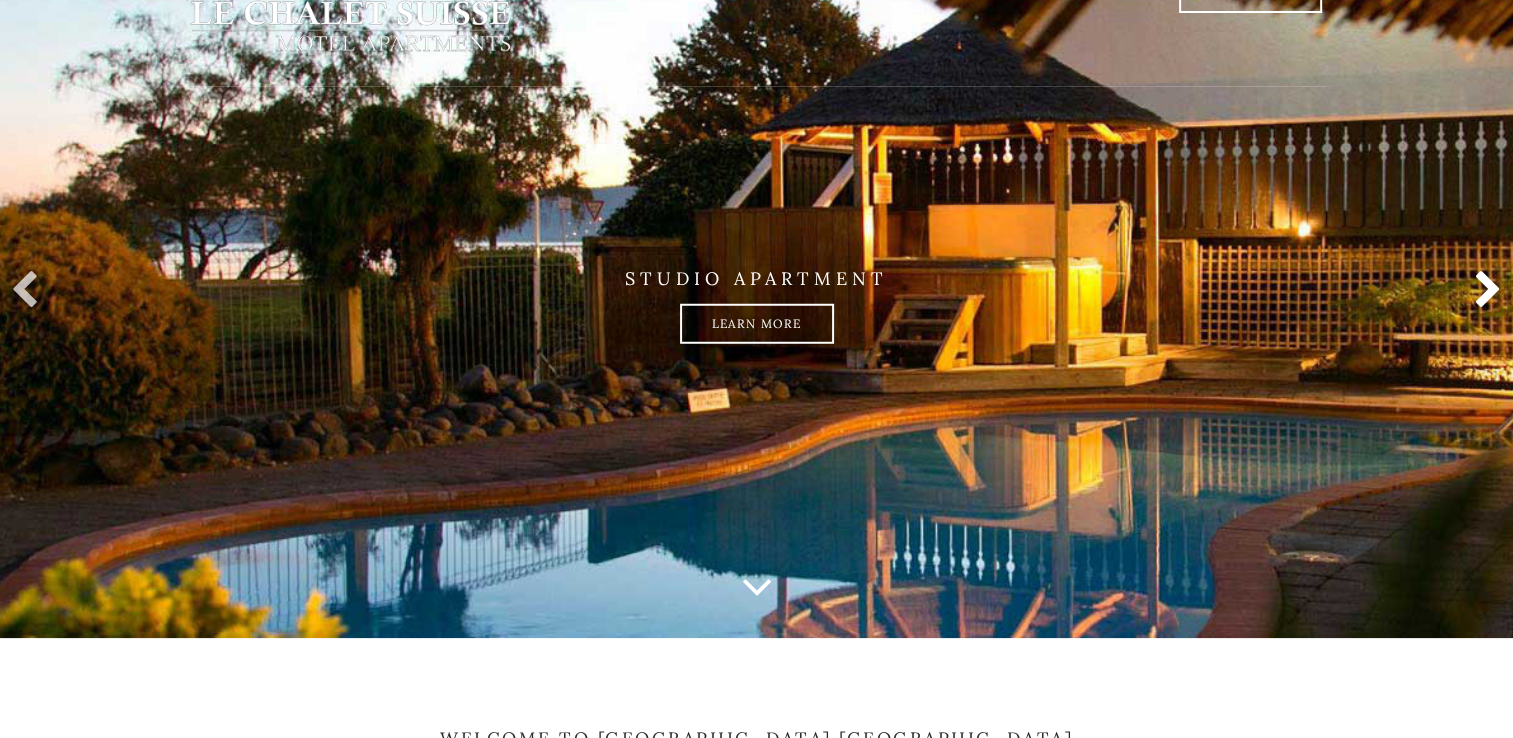 click at bounding box center (1483, 291) 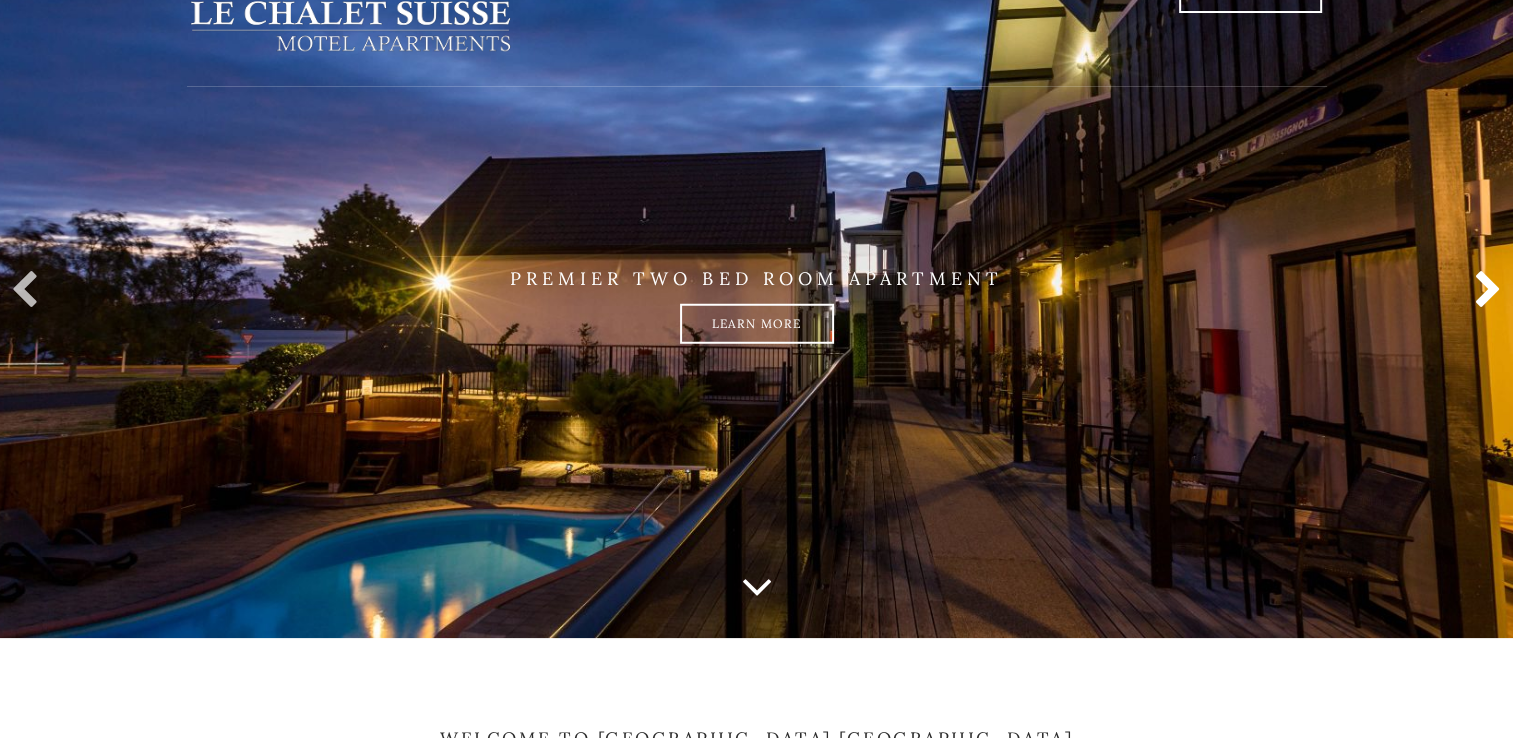 click at bounding box center [1483, 291] 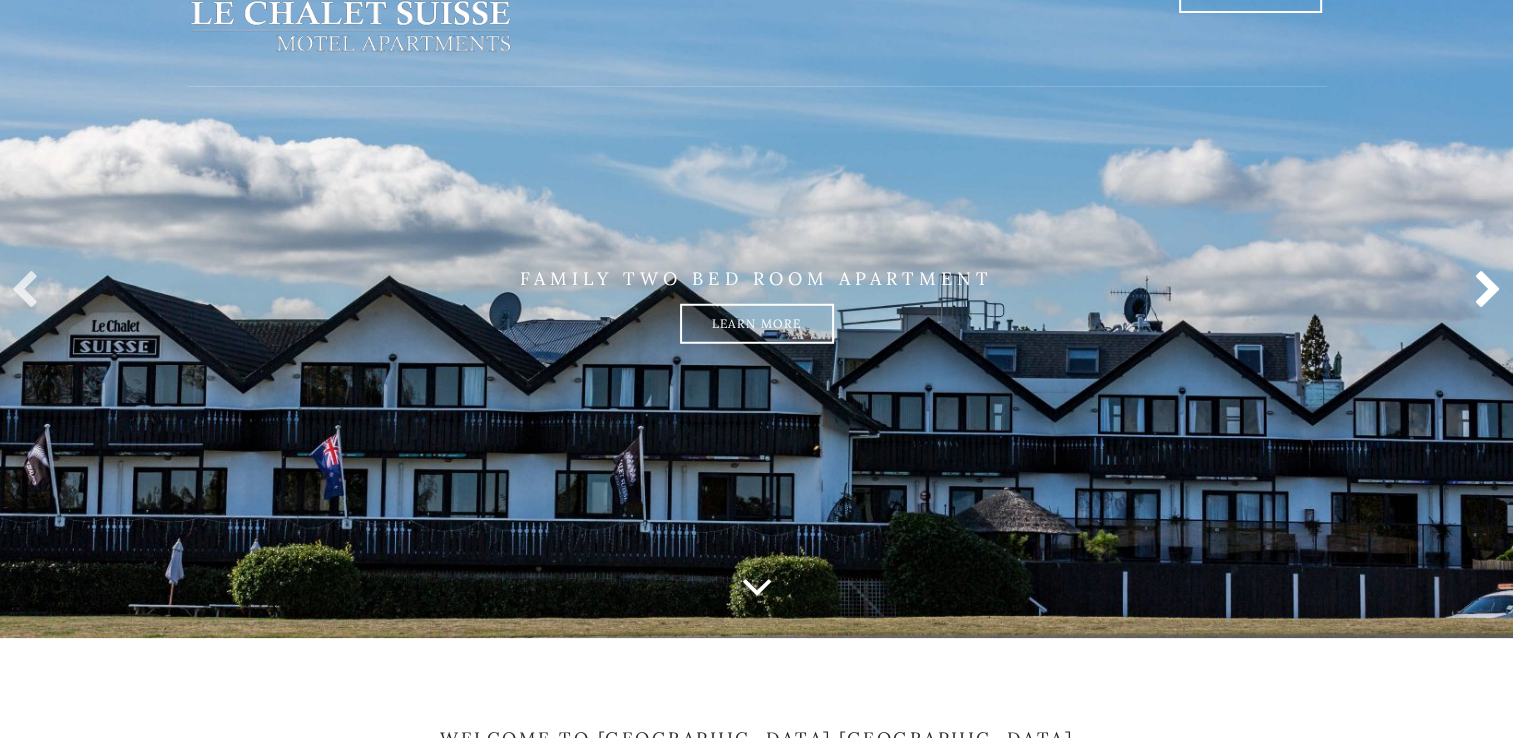 click at bounding box center [1483, 291] 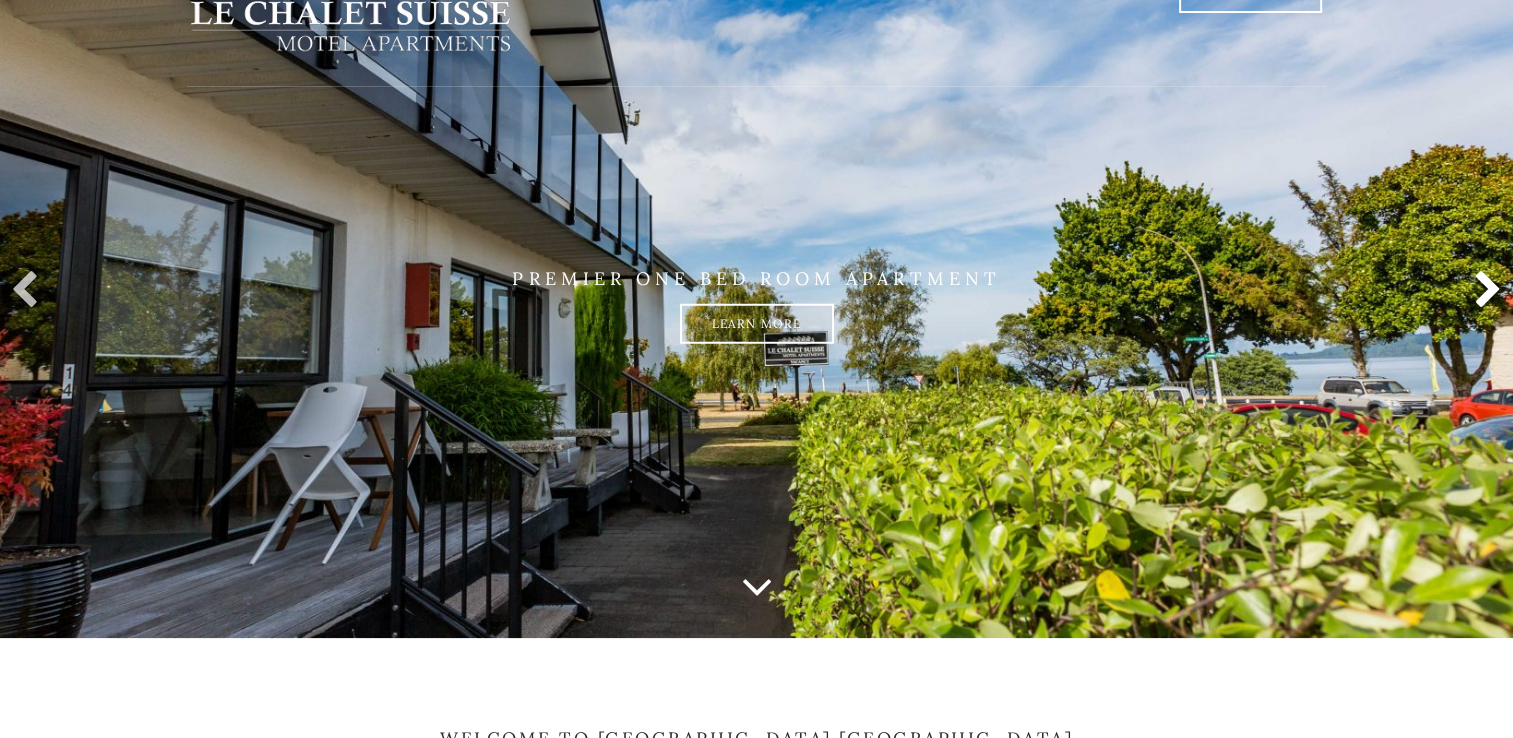 click at bounding box center [1483, 291] 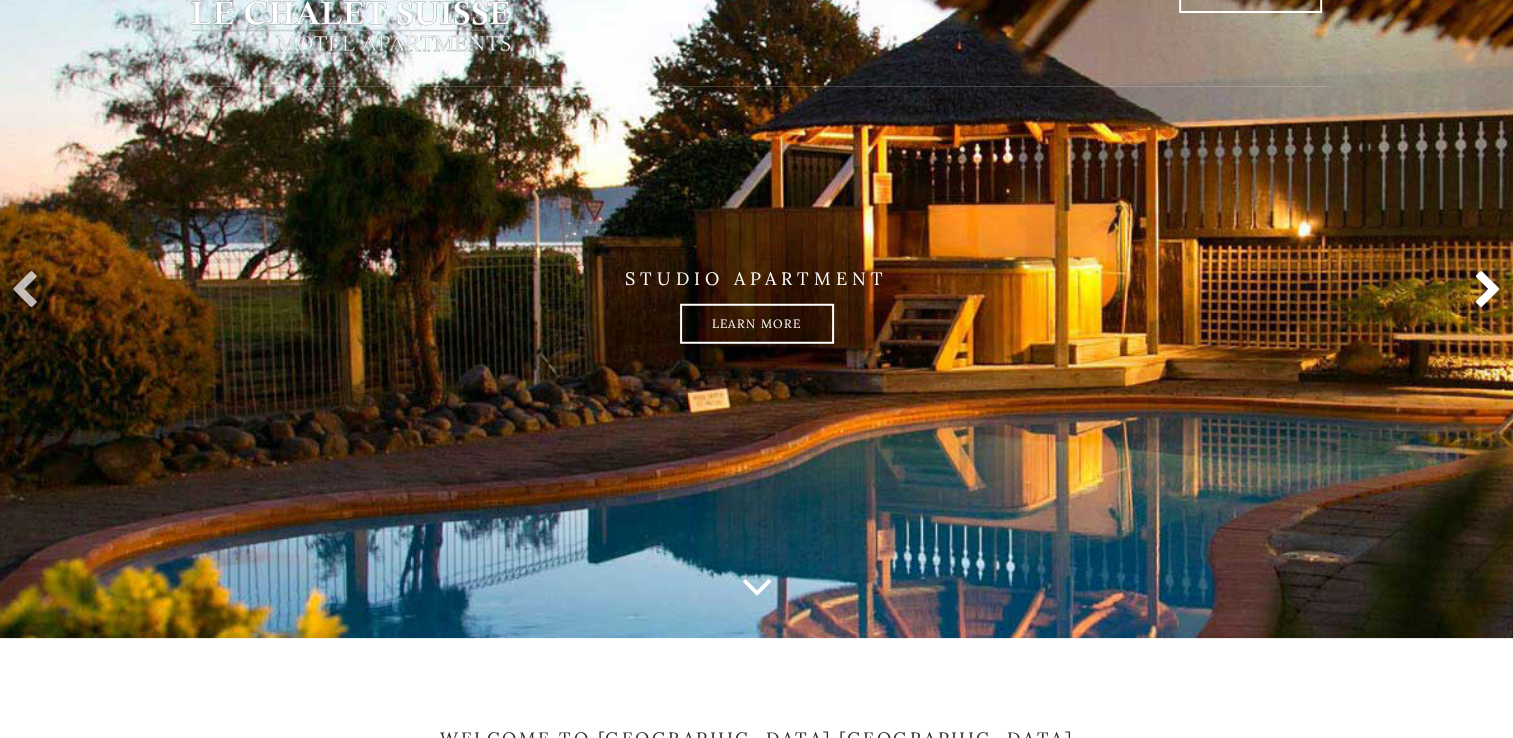 click at bounding box center [1483, 291] 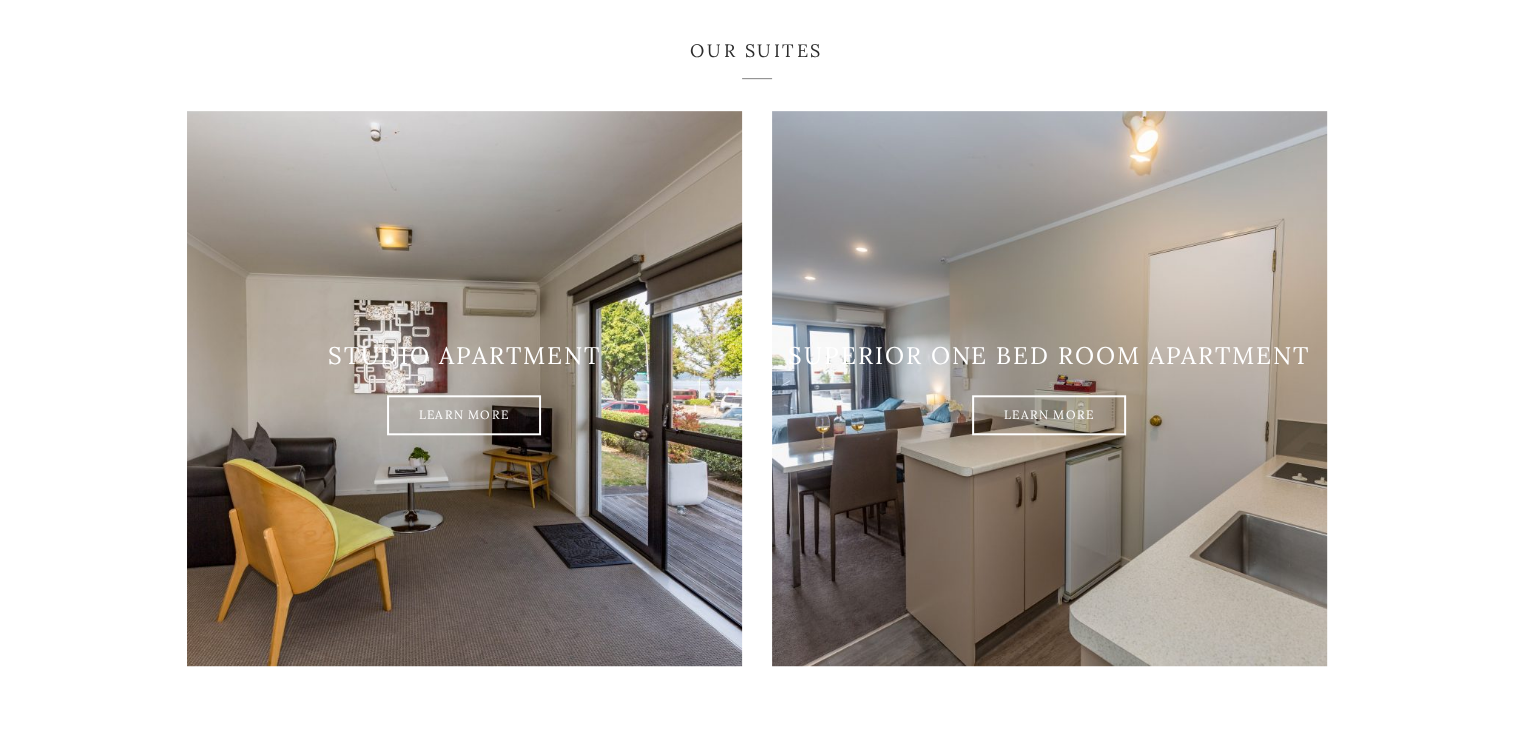scroll, scrollTop: 1200, scrollLeft: 0, axis: vertical 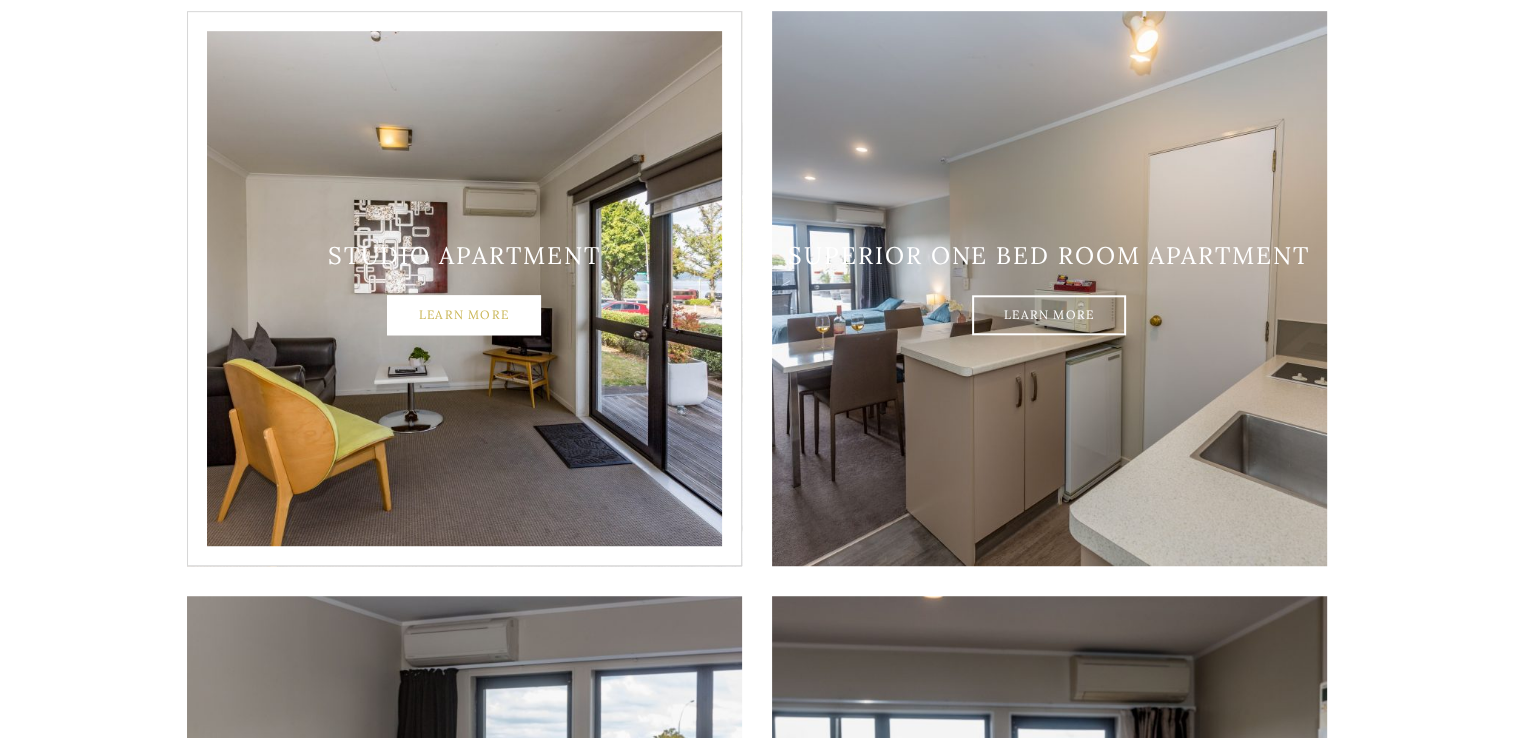 click on "Learn More" at bounding box center (464, 316) 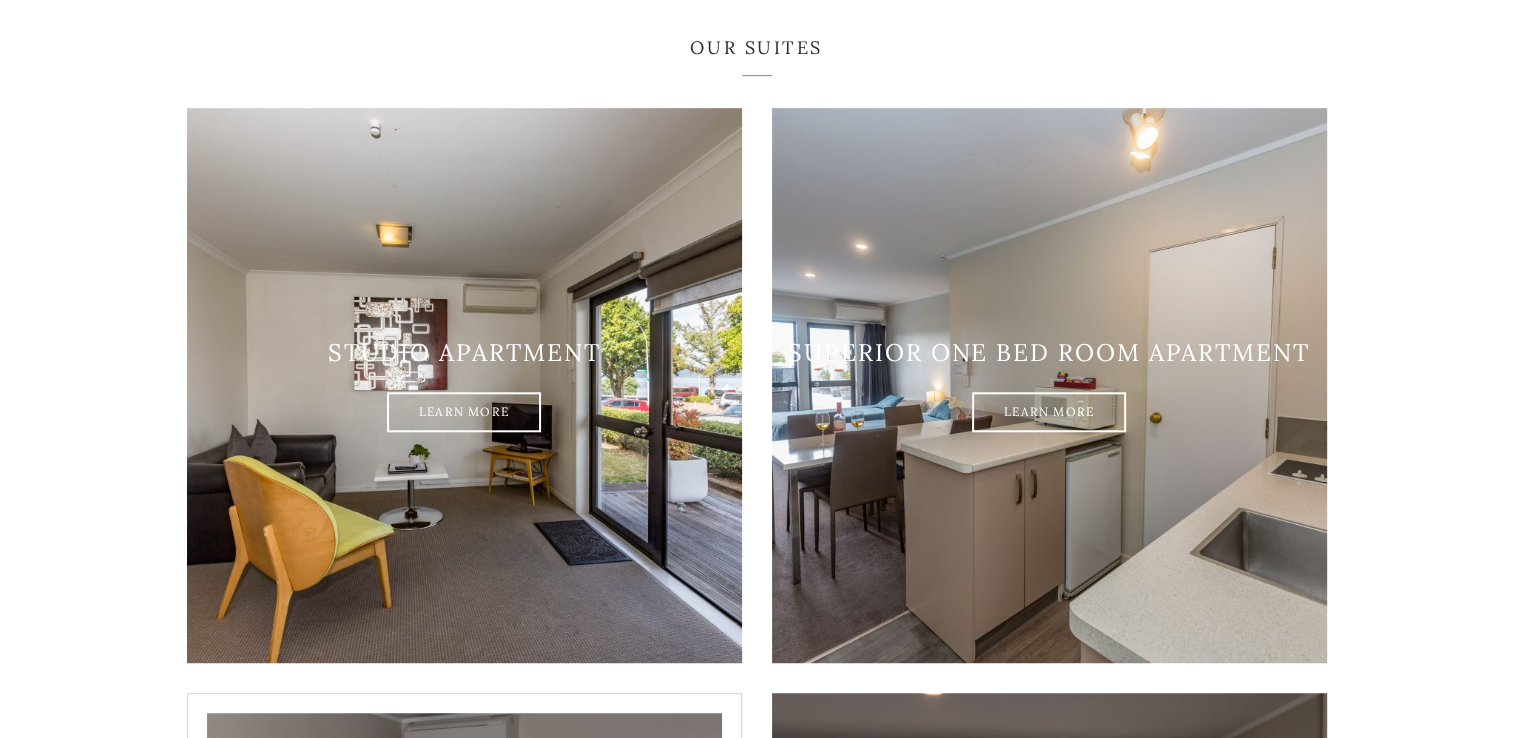 scroll, scrollTop: 1100, scrollLeft: 0, axis: vertical 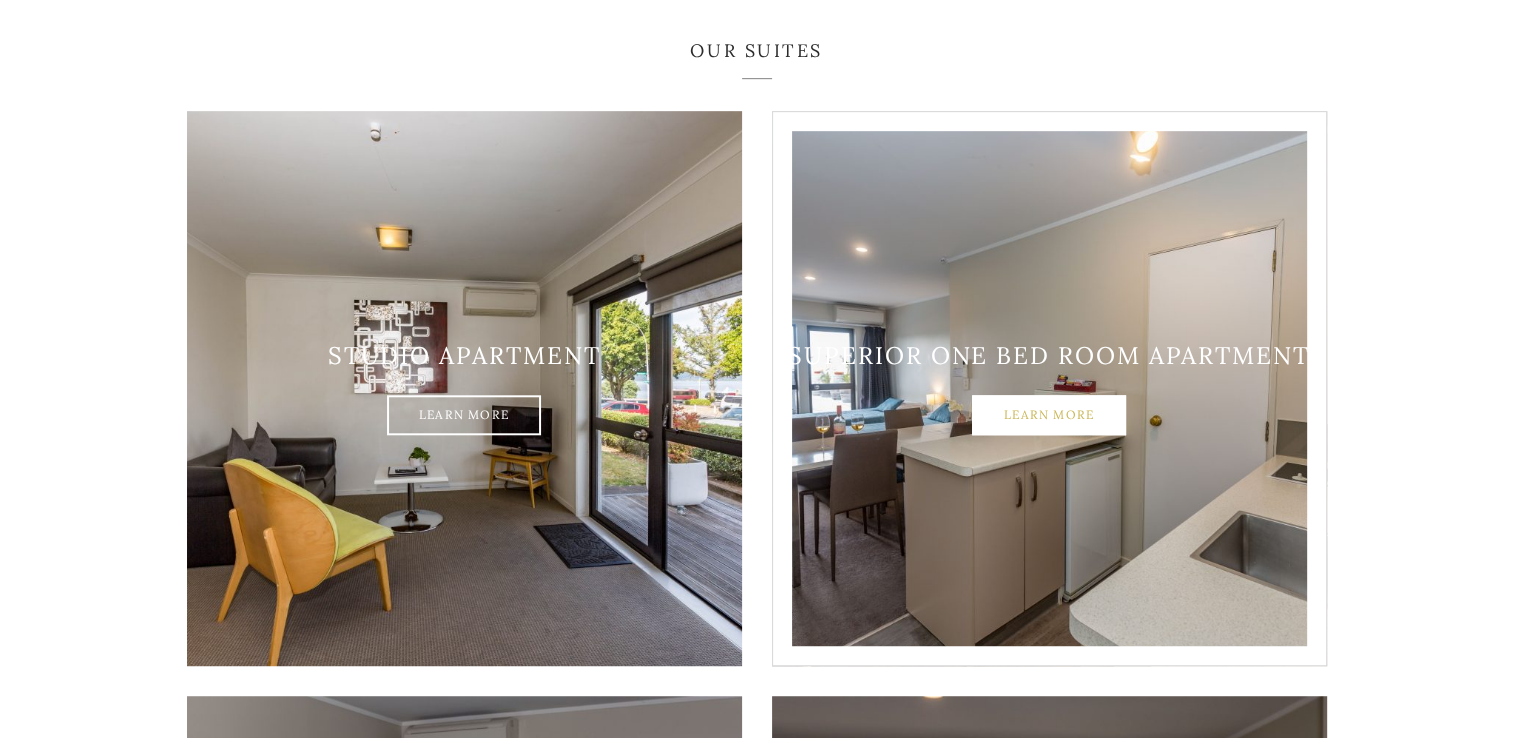 click on "Learn More" at bounding box center (1049, 416) 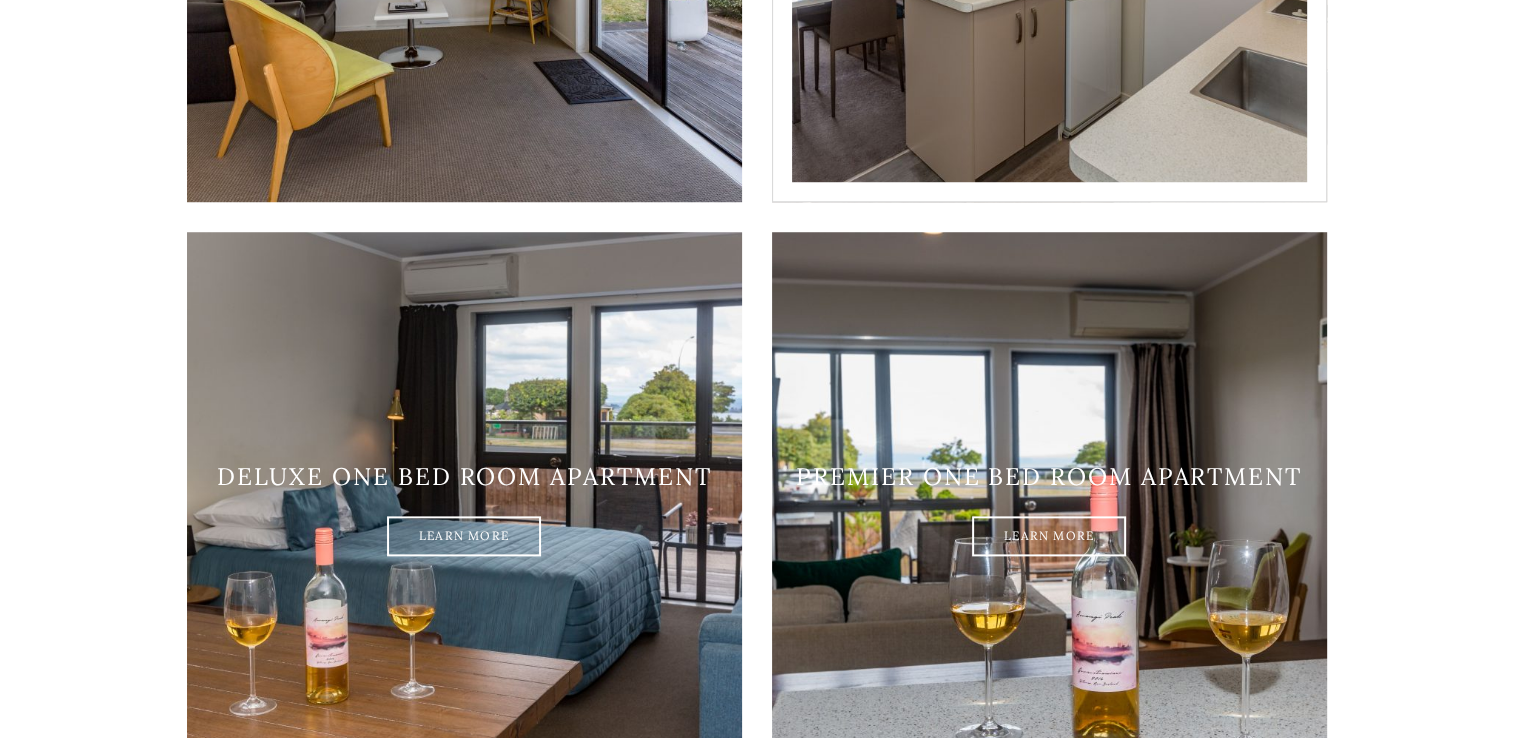 scroll, scrollTop: 1600, scrollLeft: 0, axis: vertical 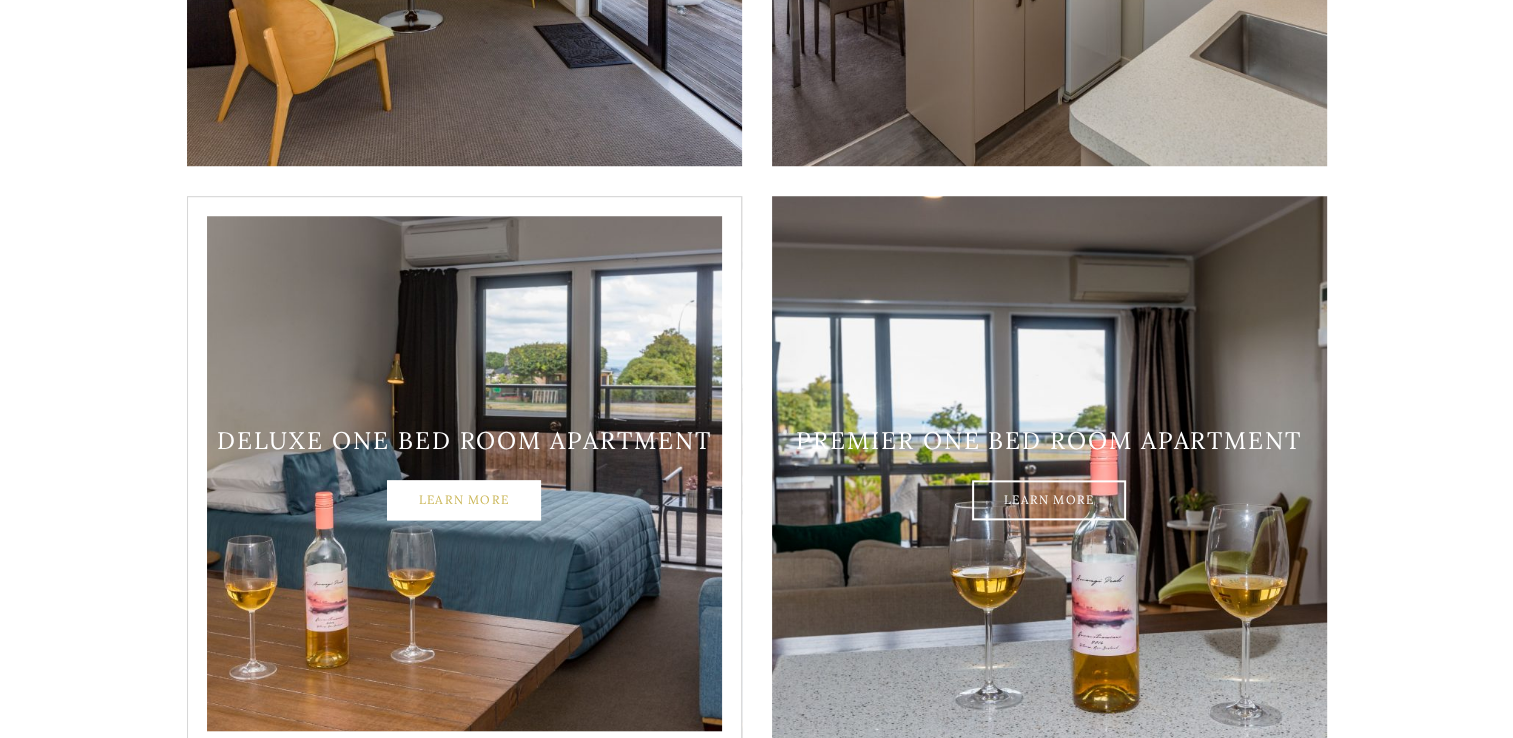click on "Learn More" at bounding box center [464, 501] 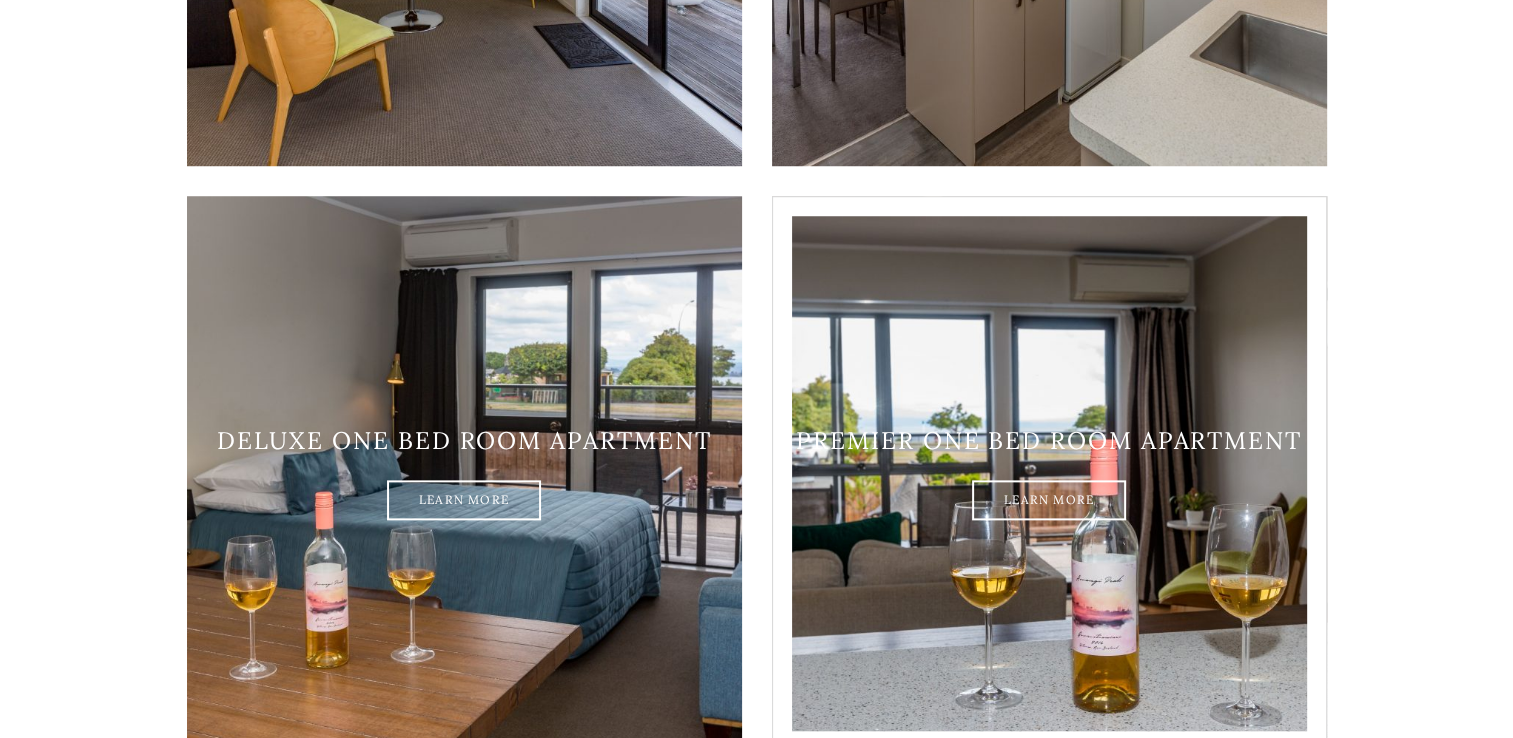 click on "Premier one bed room apartment
Learn More" at bounding box center (1049, 474) 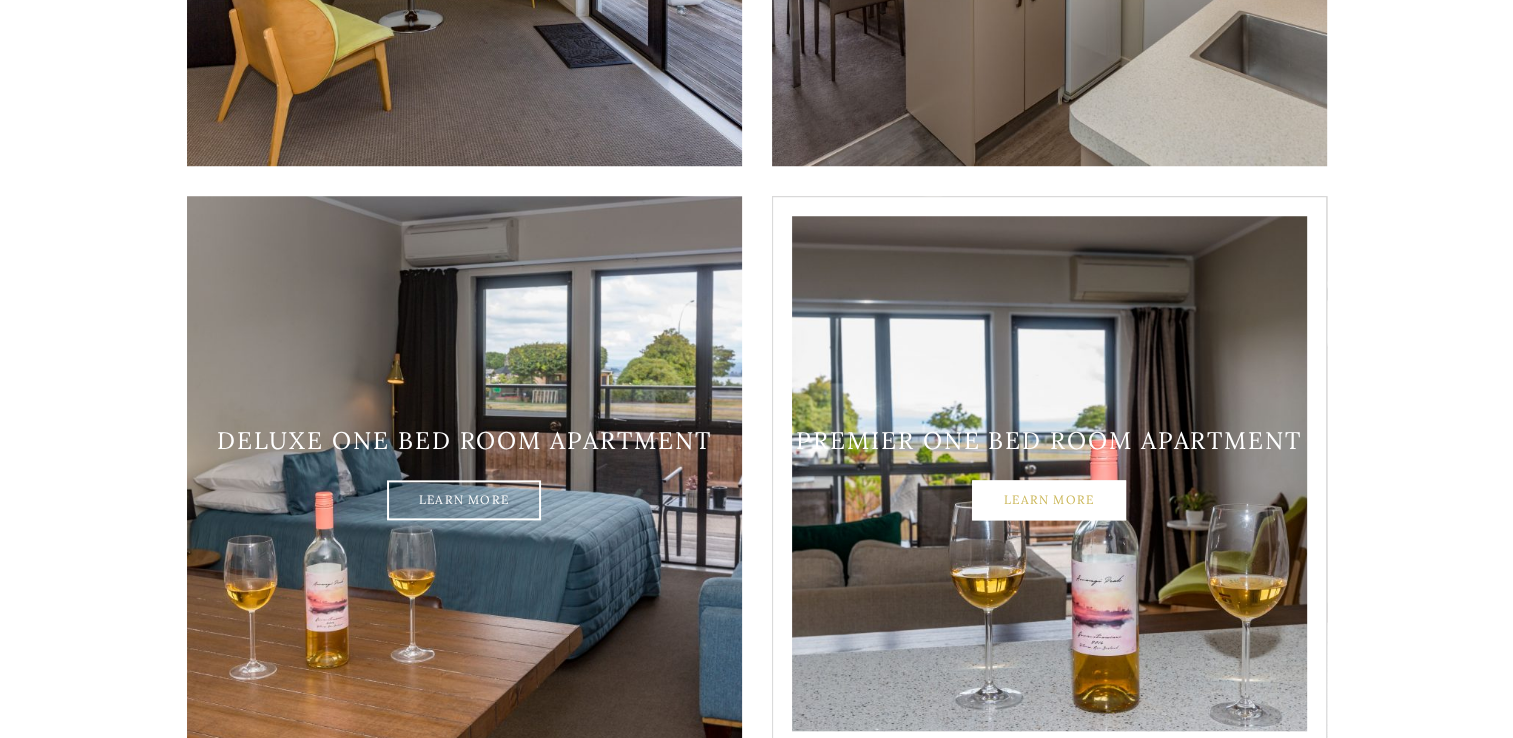 click on "Learn More" at bounding box center (1049, 501) 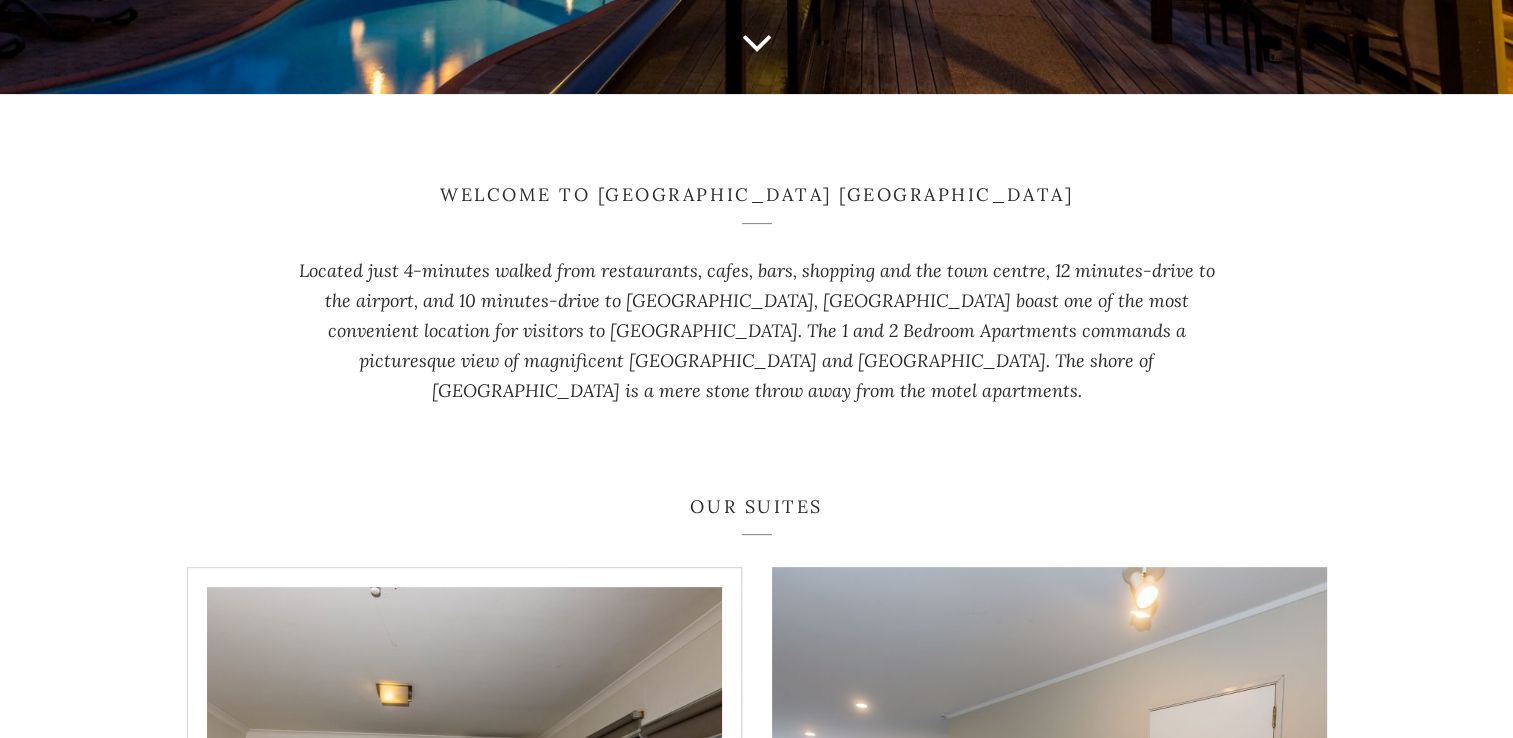 scroll, scrollTop: 1000, scrollLeft: 0, axis: vertical 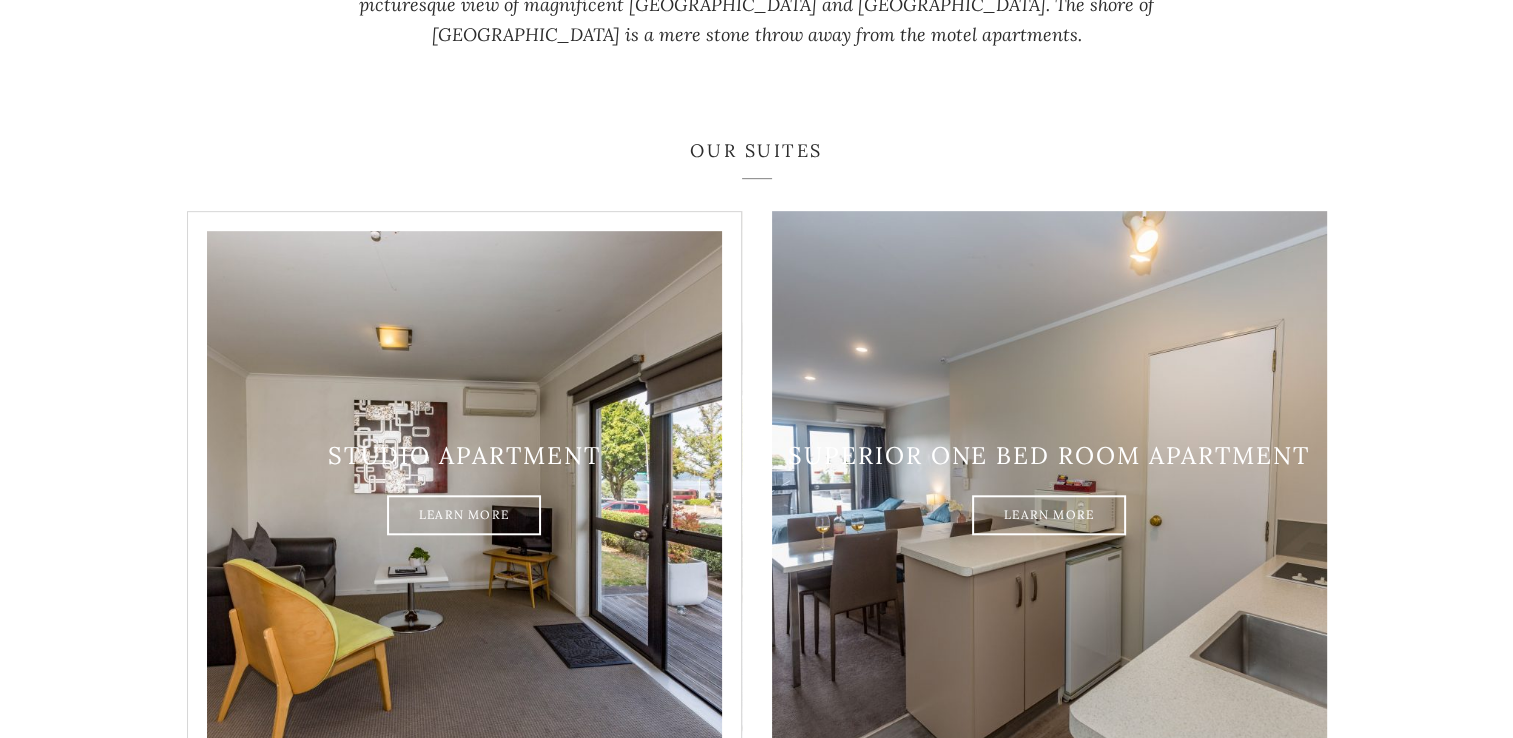click at bounding box center (464, 488) 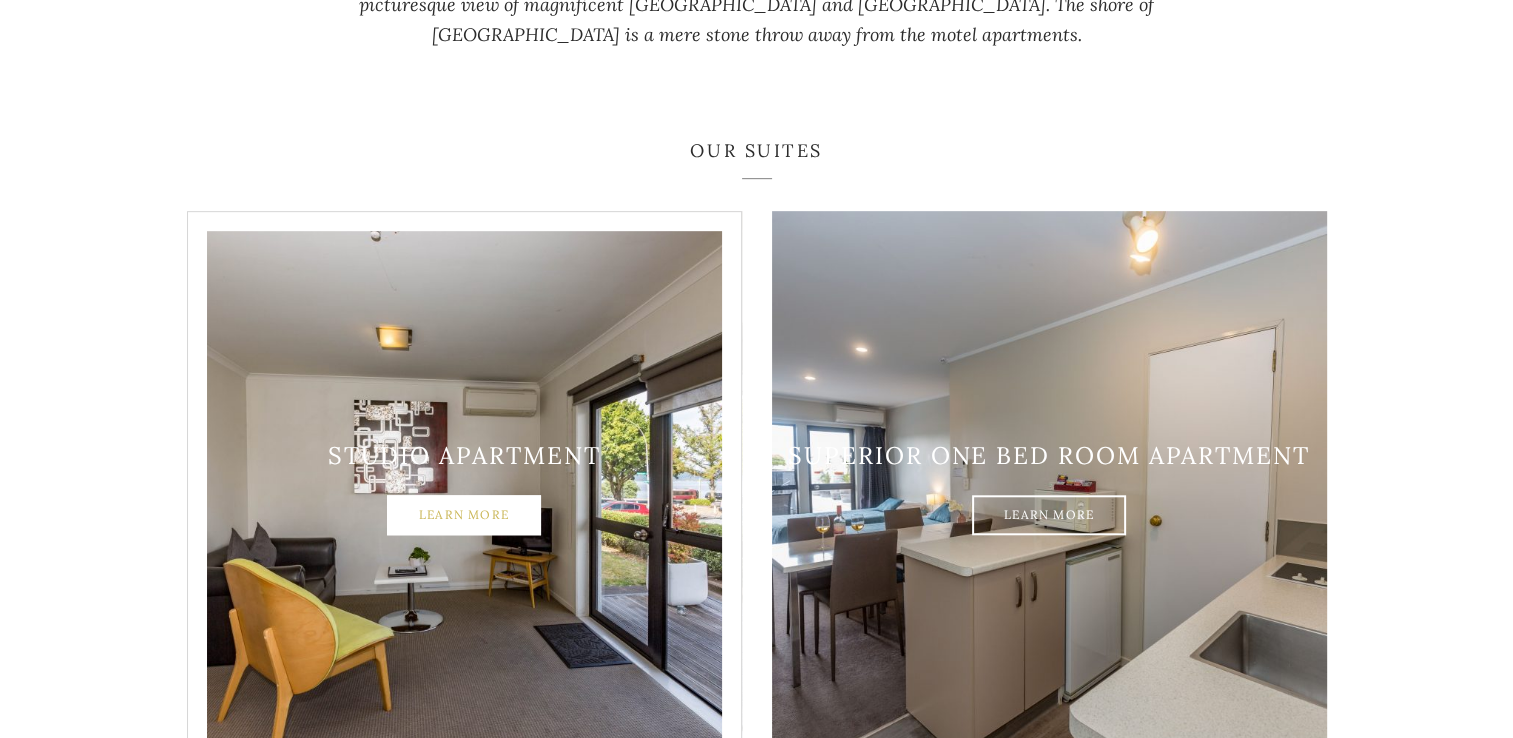 click on "Learn More" at bounding box center [464, 516] 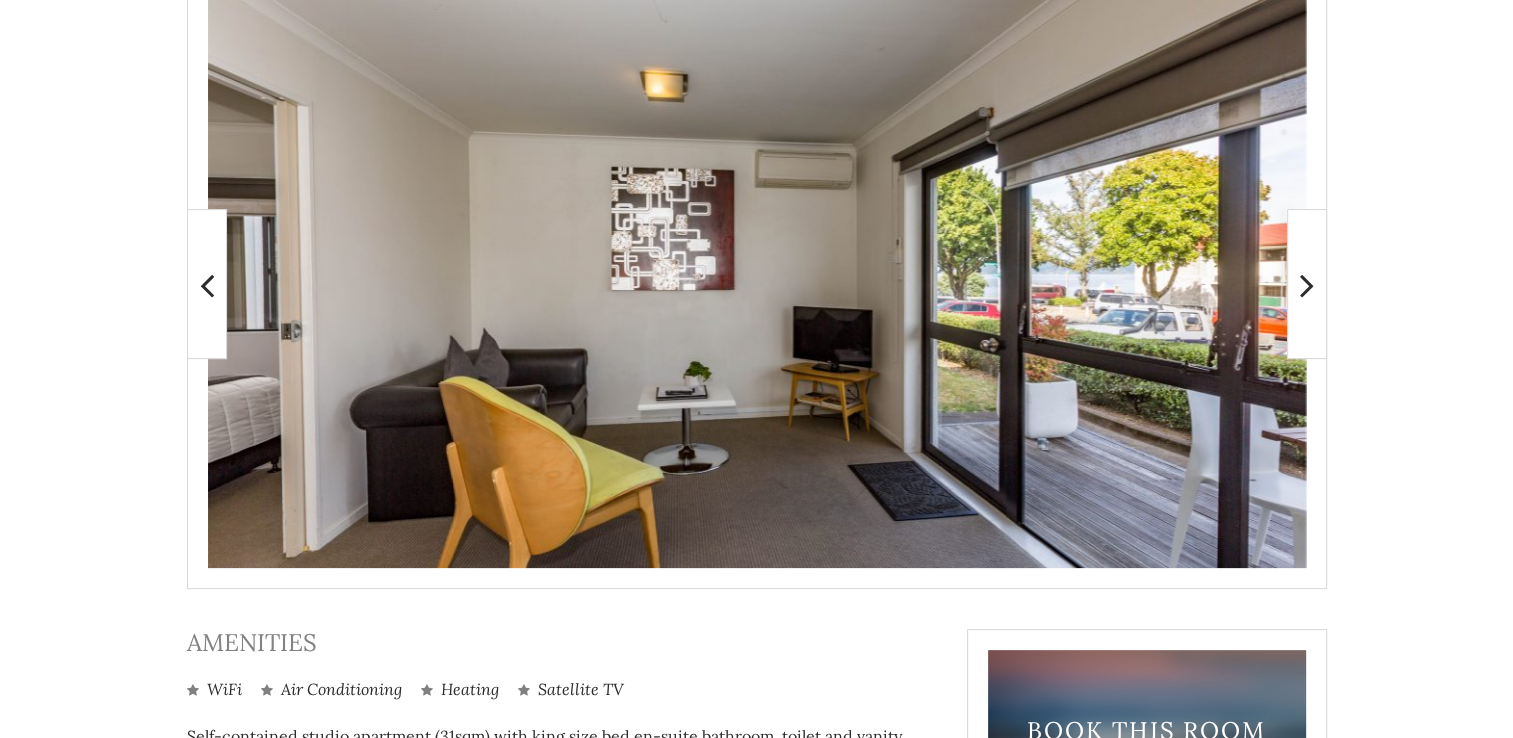 scroll, scrollTop: 448, scrollLeft: 0, axis: vertical 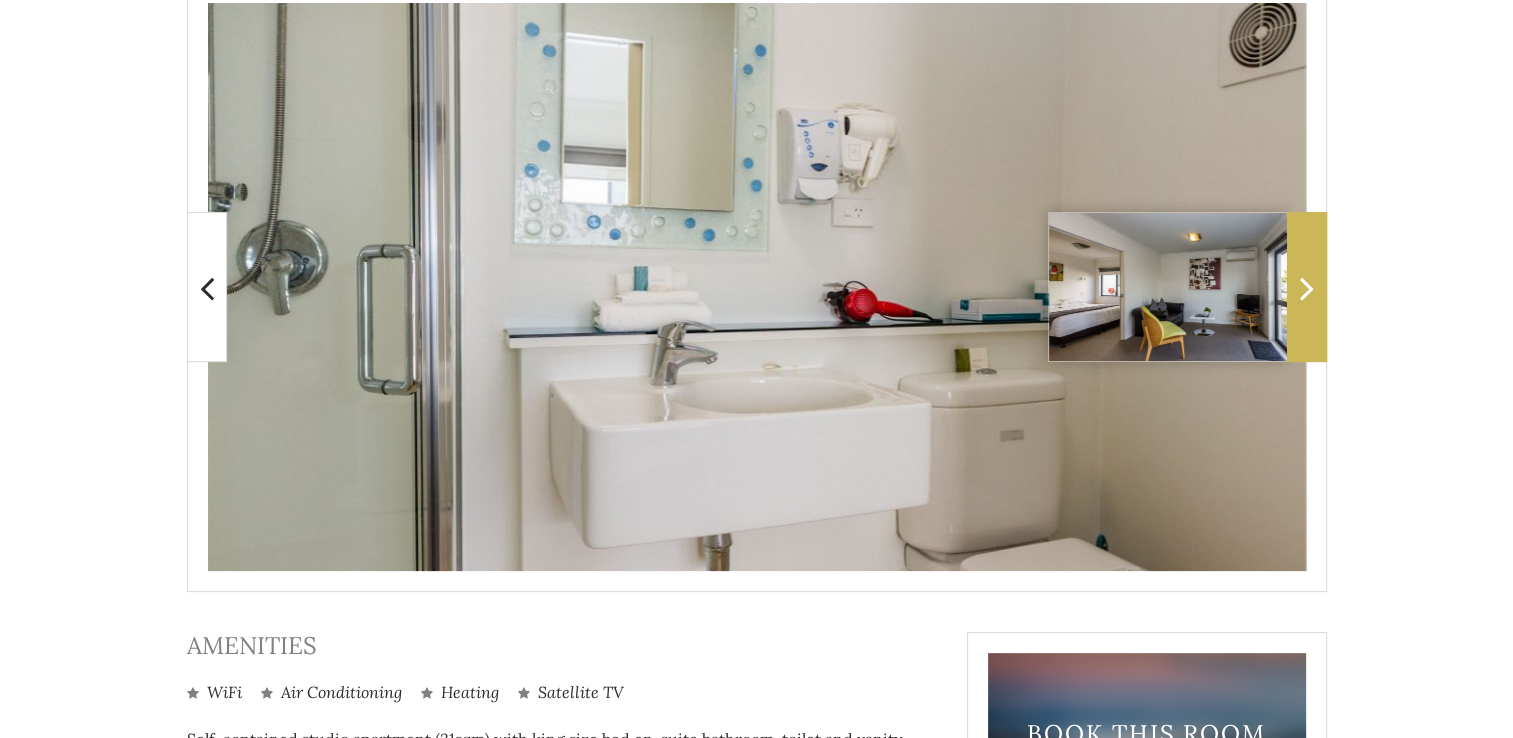 click at bounding box center (1307, 288) 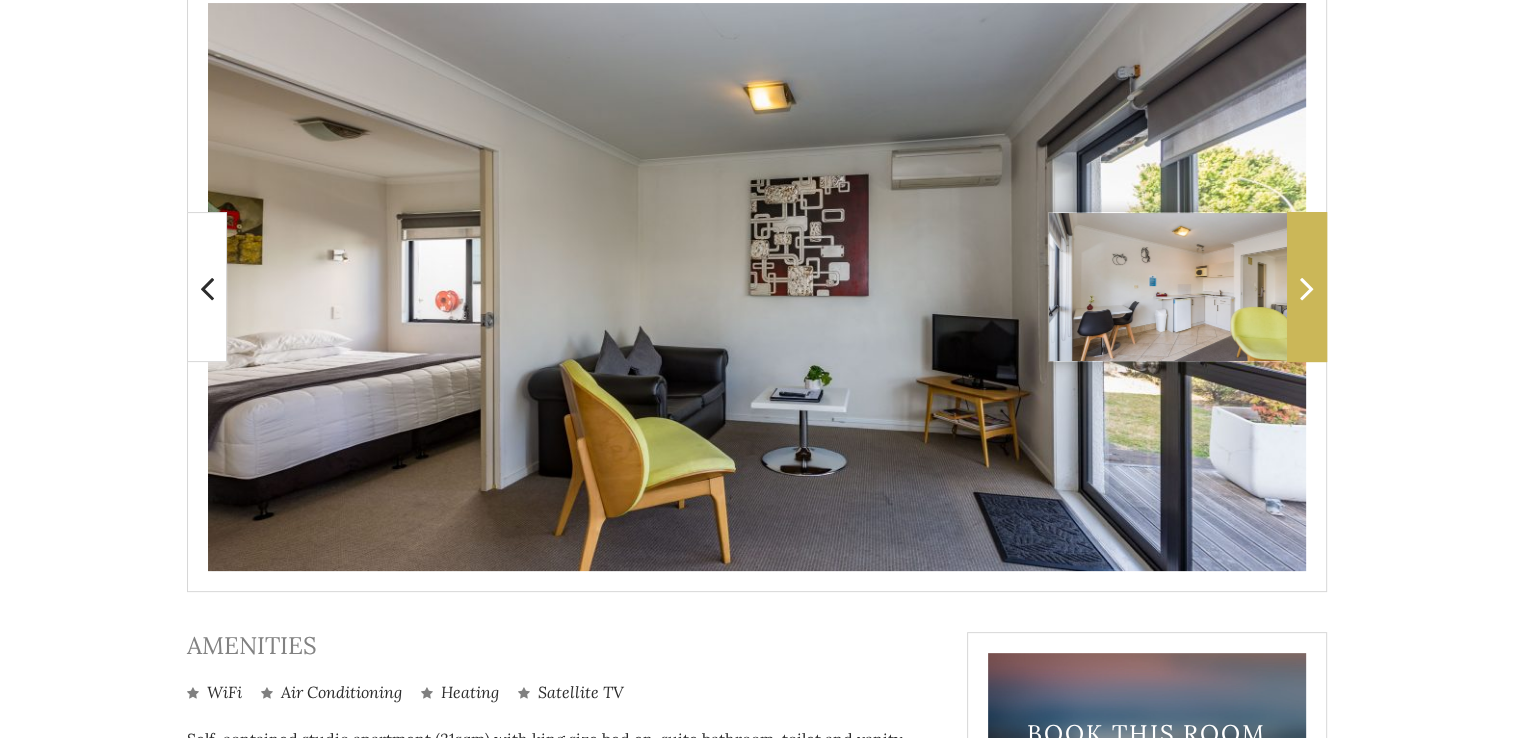 click at bounding box center (1307, 288) 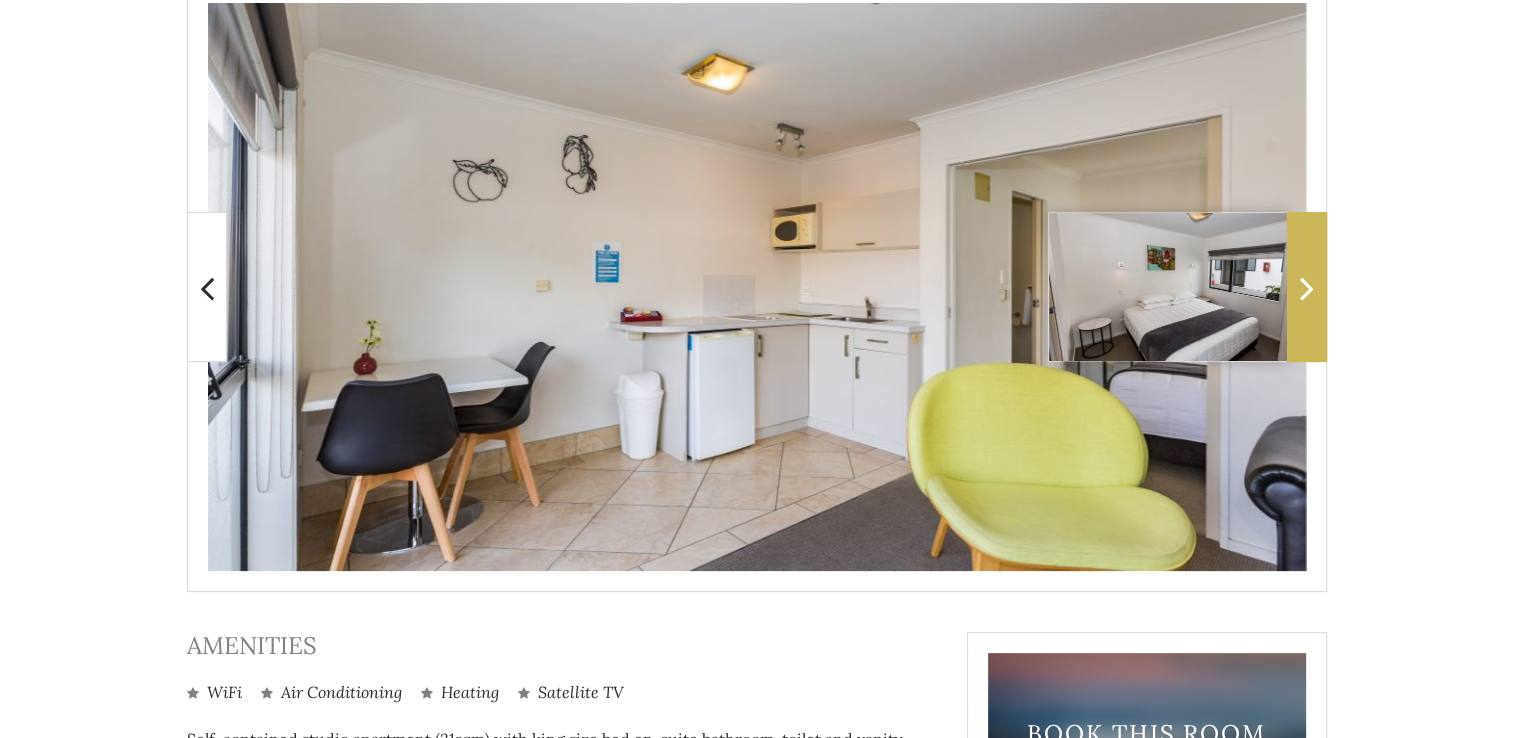 click at bounding box center [1307, 288] 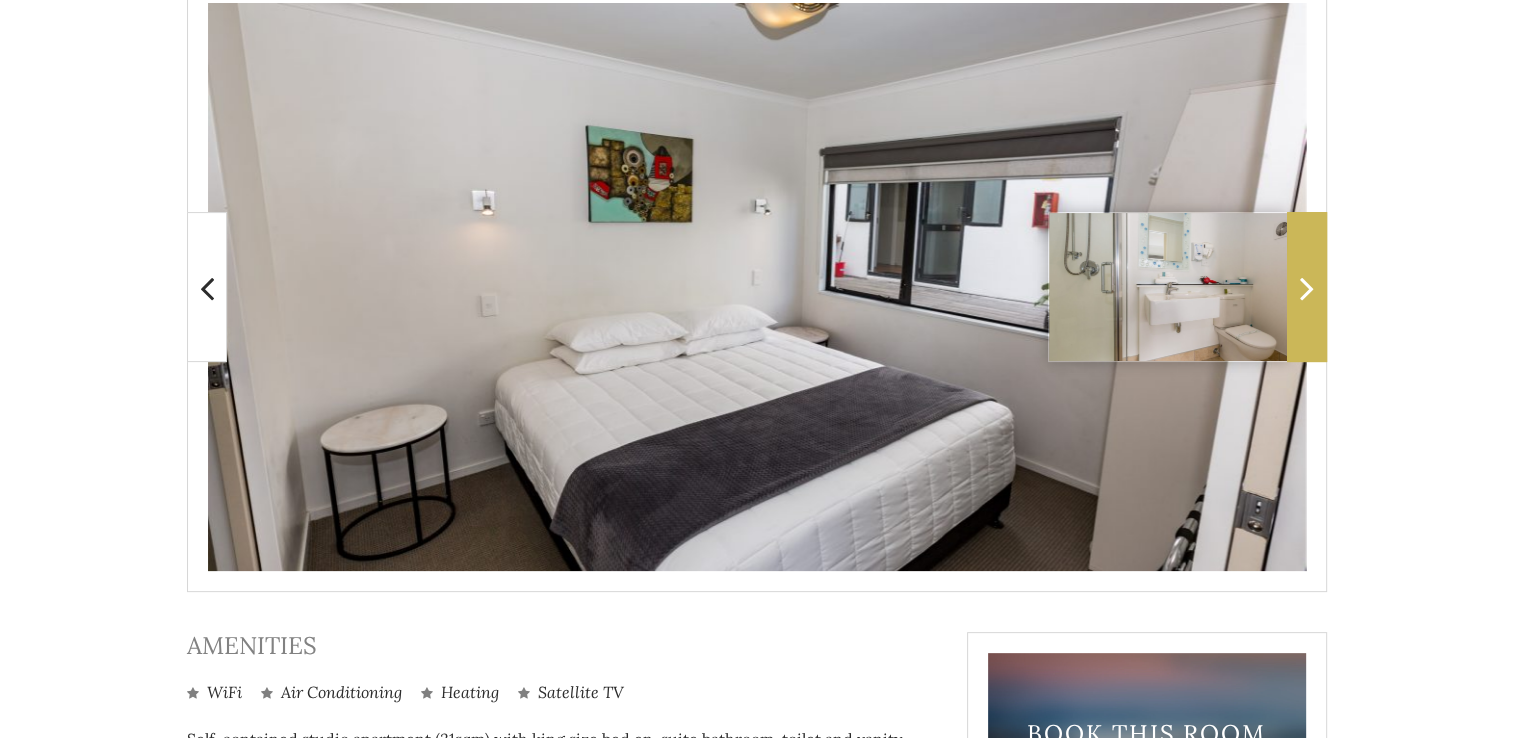 click at bounding box center [1307, 288] 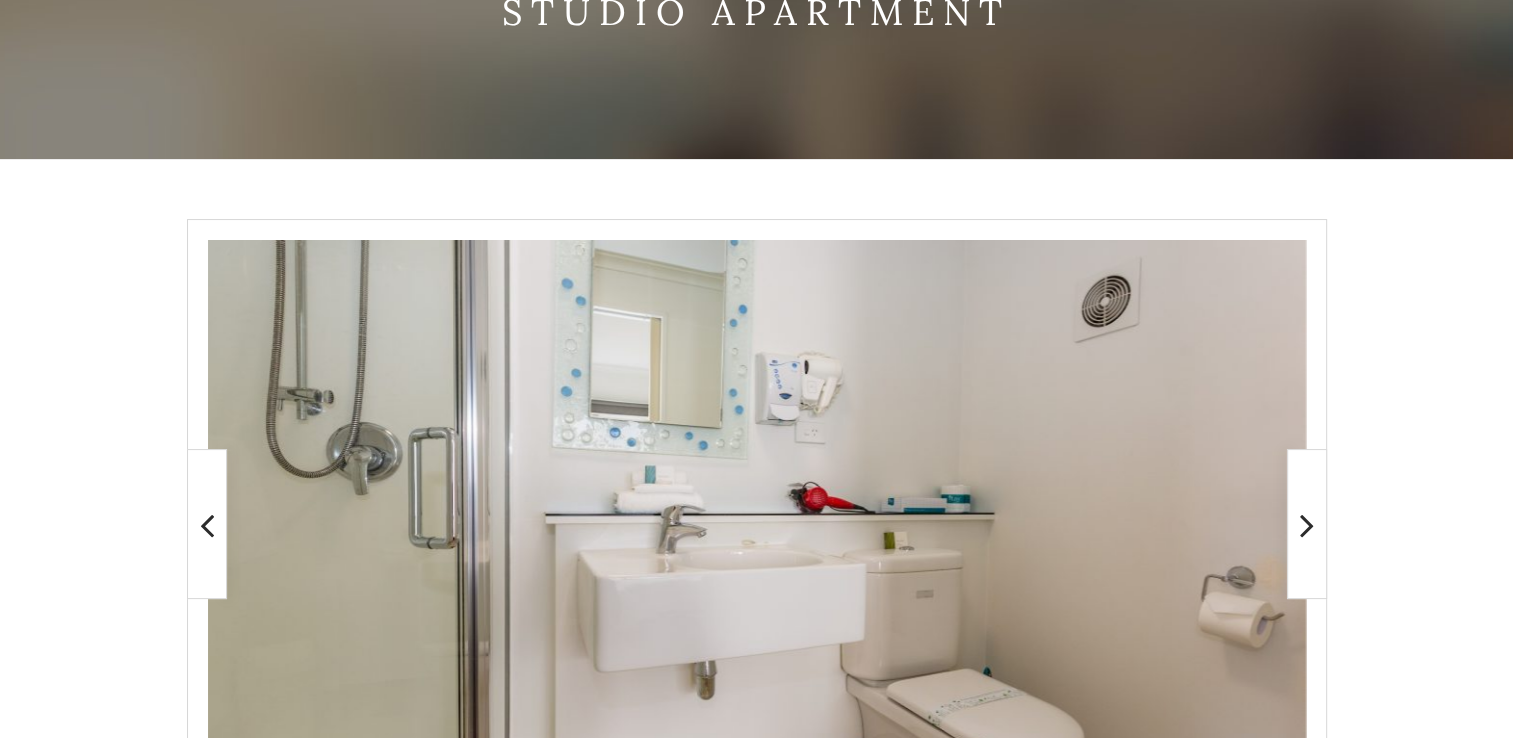 scroll, scrollTop: 0, scrollLeft: 0, axis: both 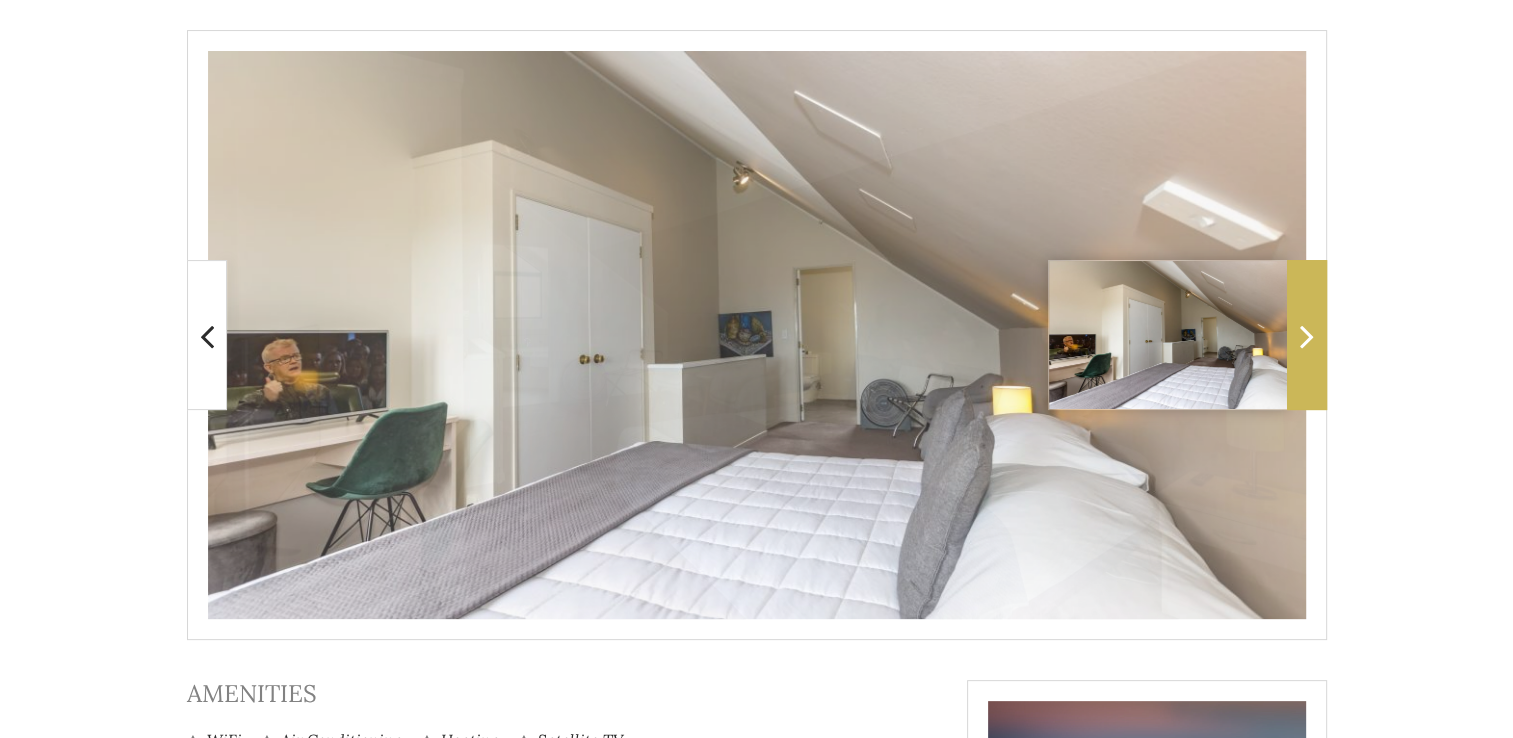 click at bounding box center [1307, 336] 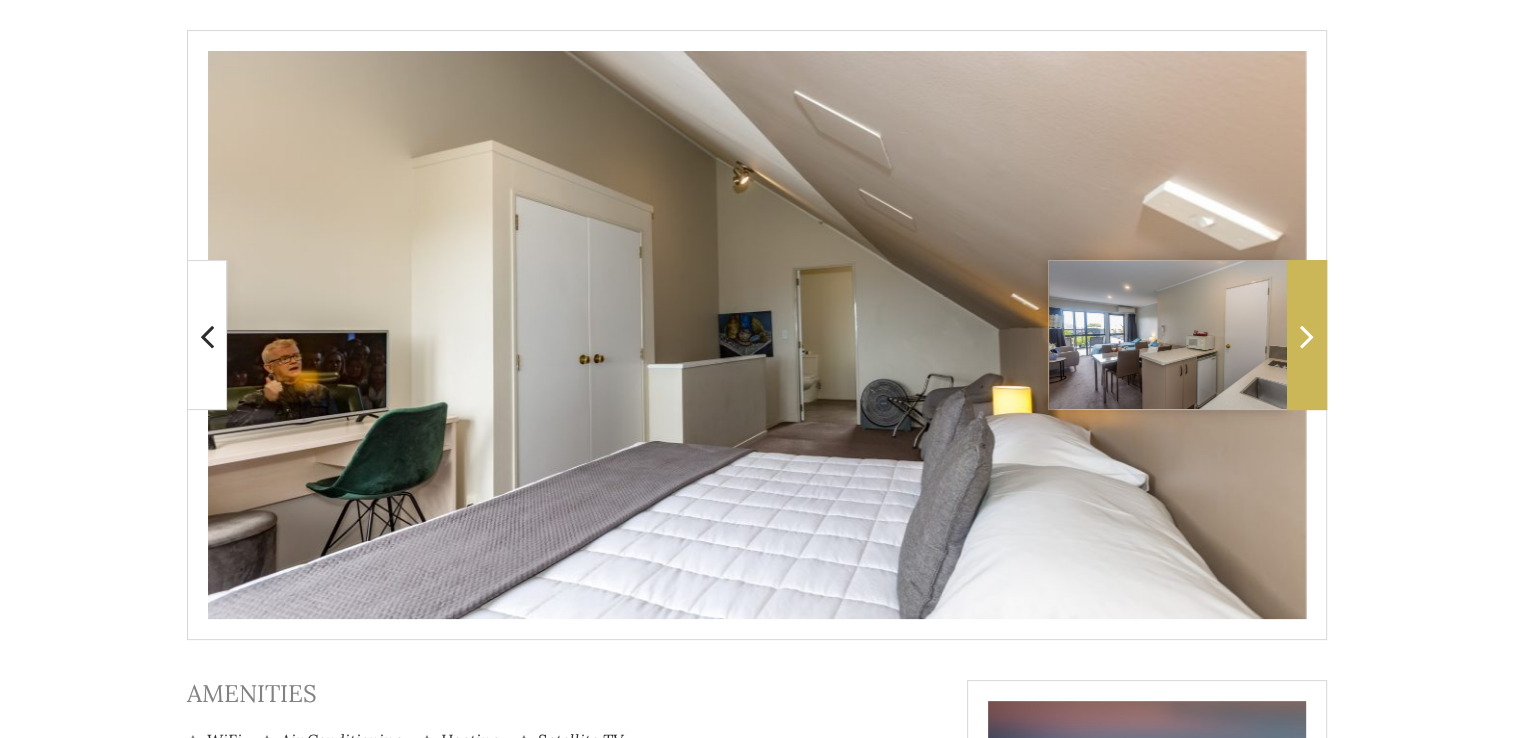 click at bounding box center [1307, 336] 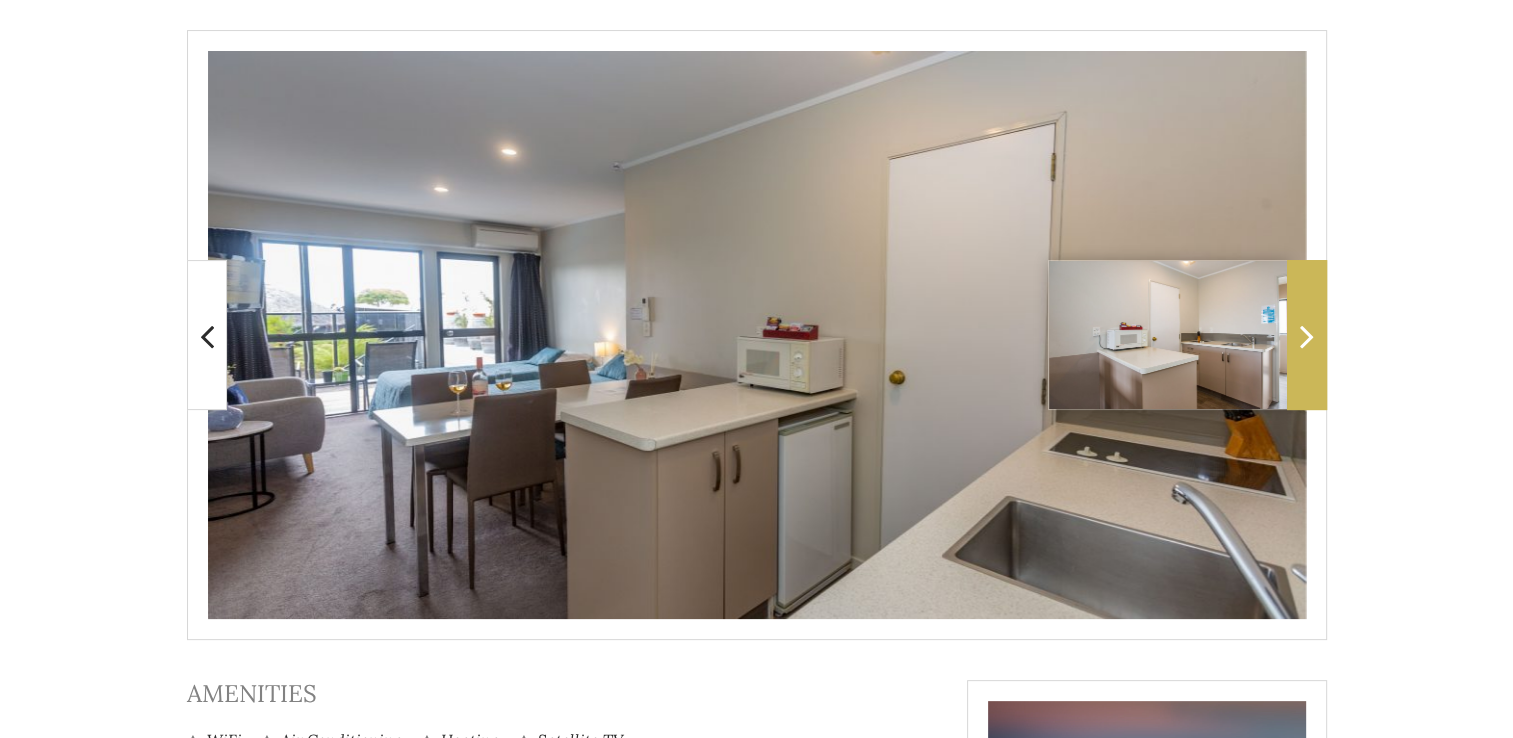 click at bounding box center [1307, 336] 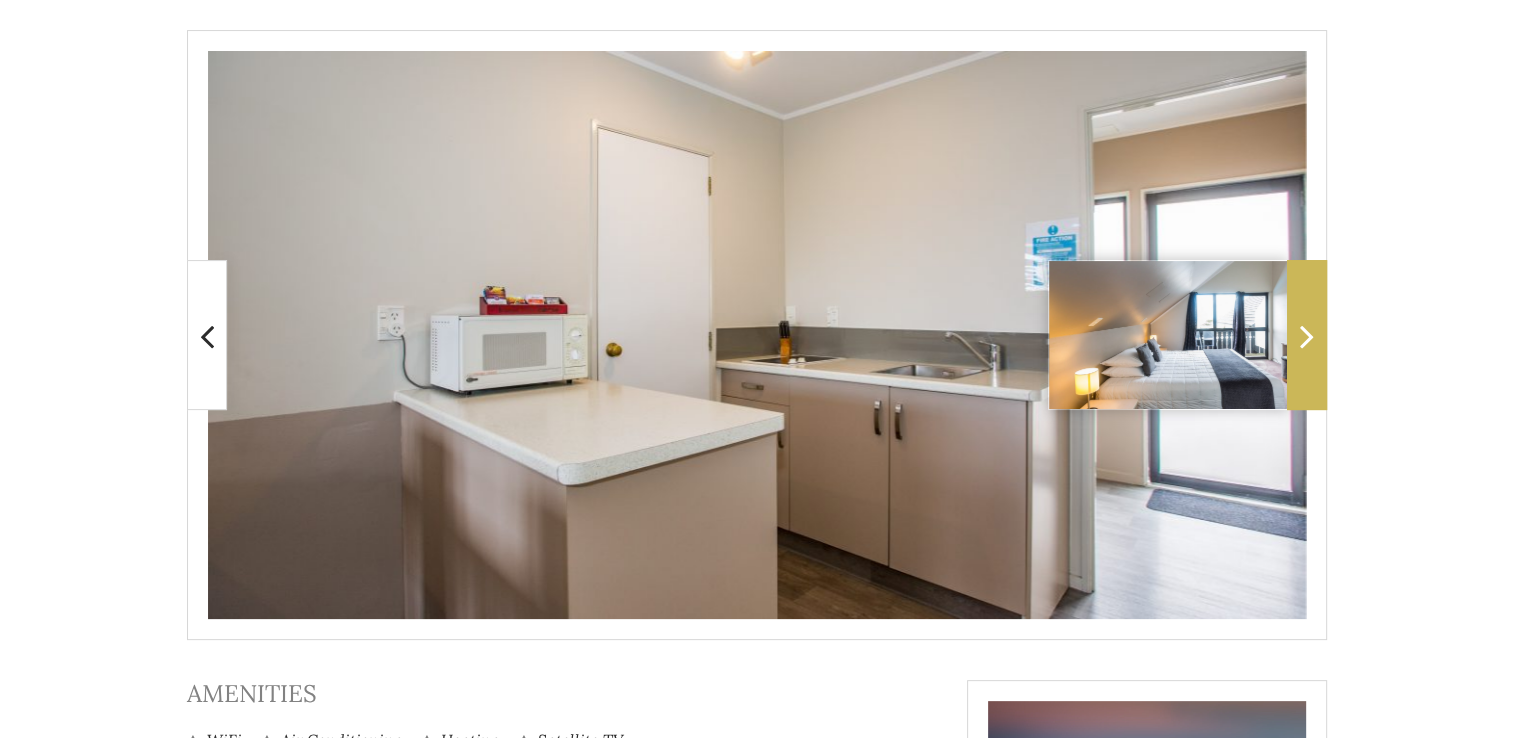 click at bounding box center (1307, 336) 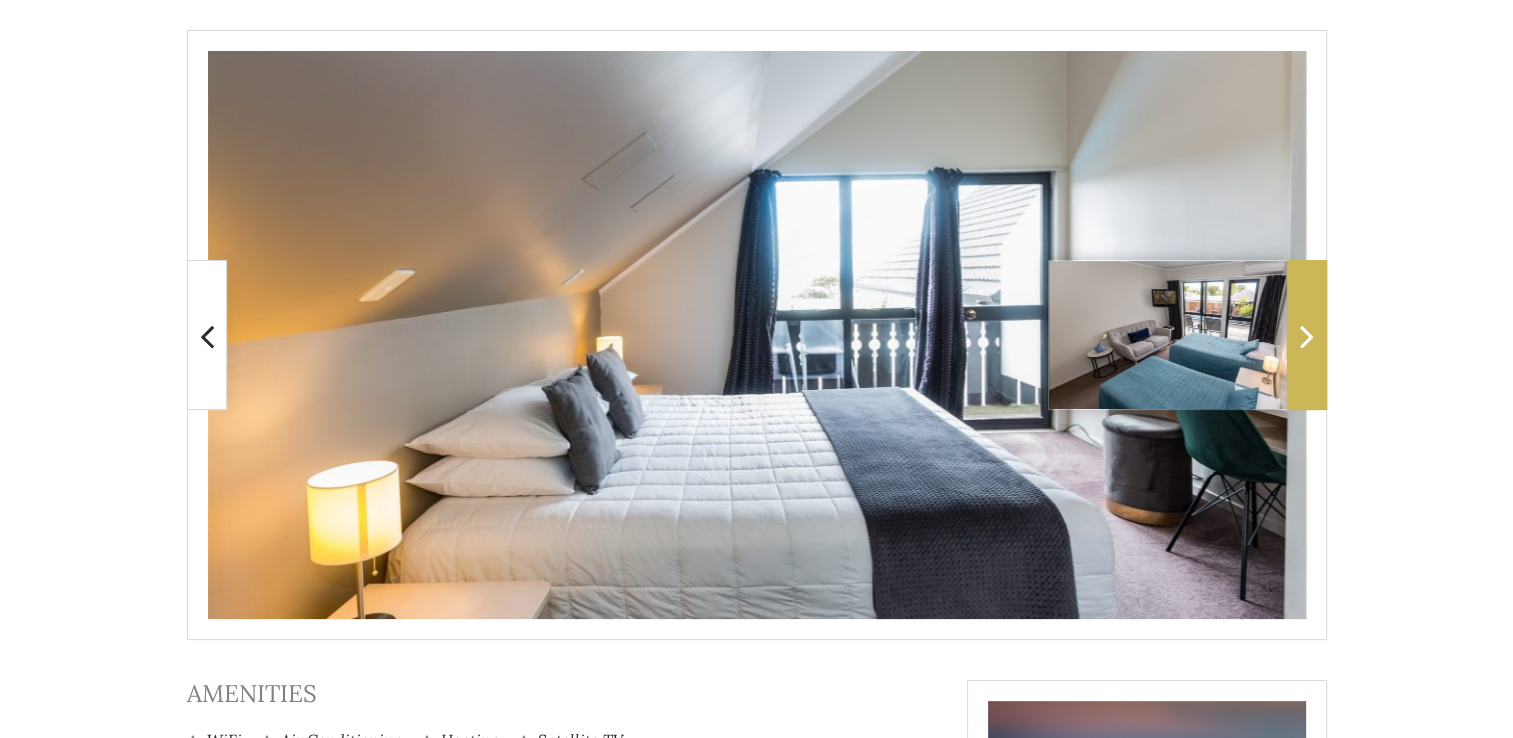 click at bounding box center (1307, 336) 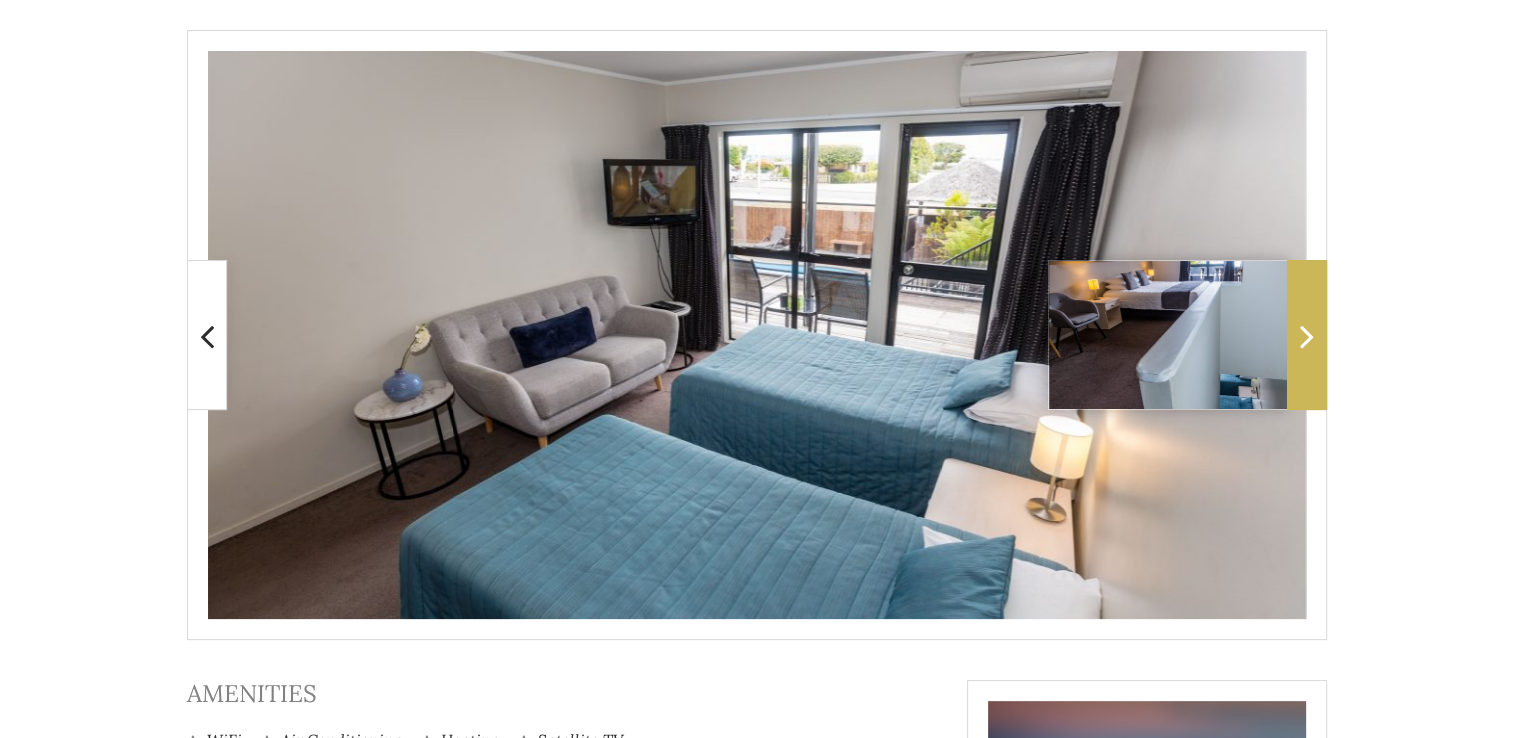 click at bounding box center (1307, 336) 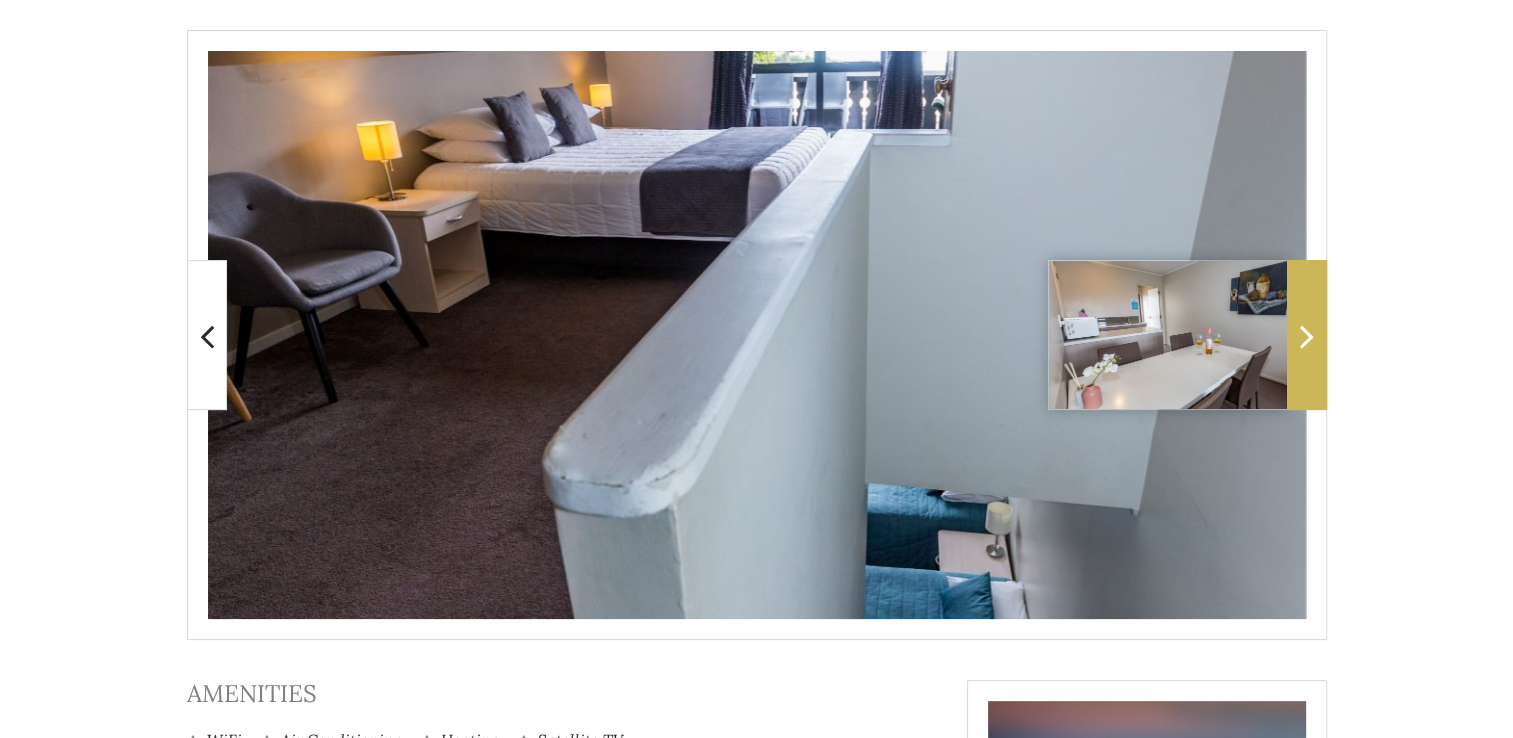 click at bounding box center (1307, 336) 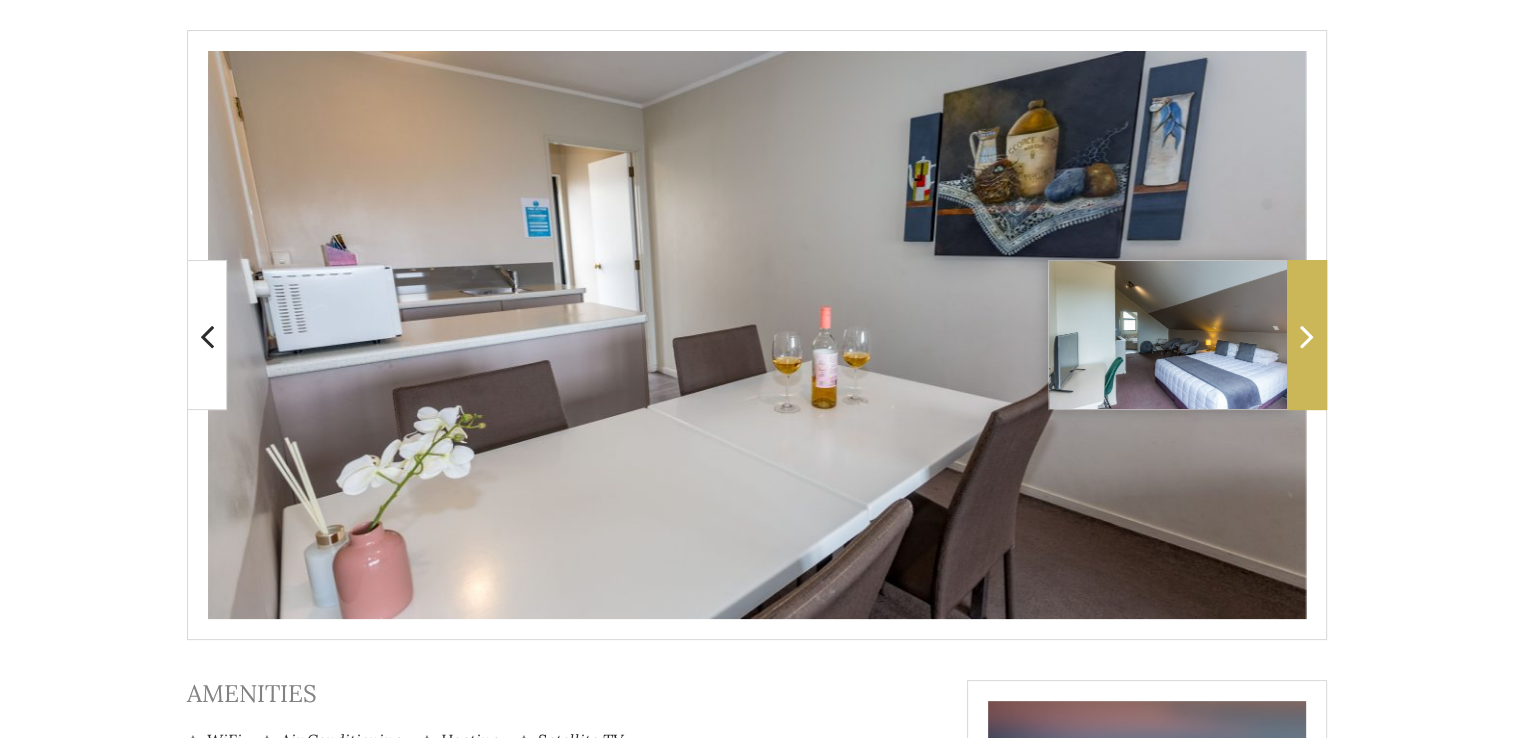 click at bounding box center [1307, 336] 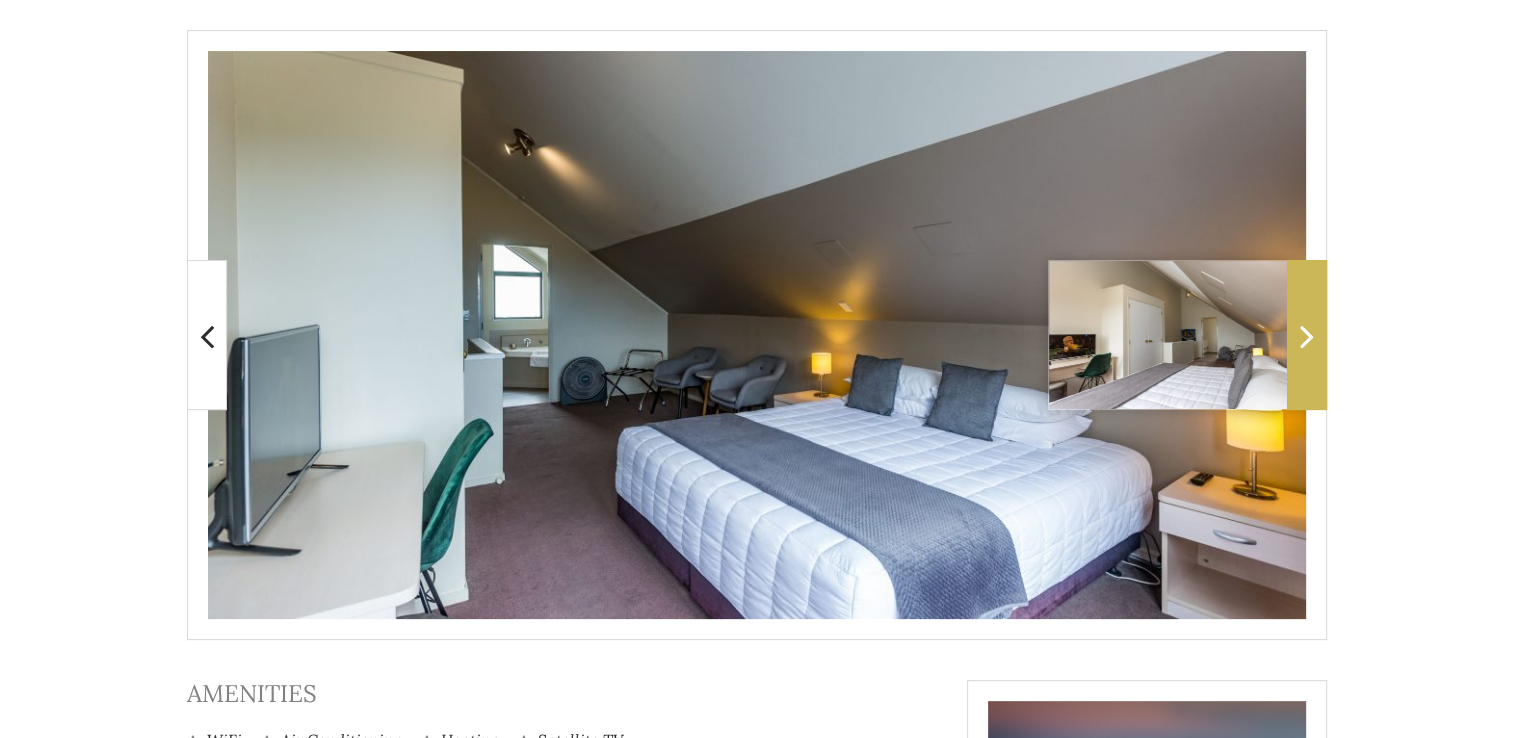 click at bounding box center [1307, 336] 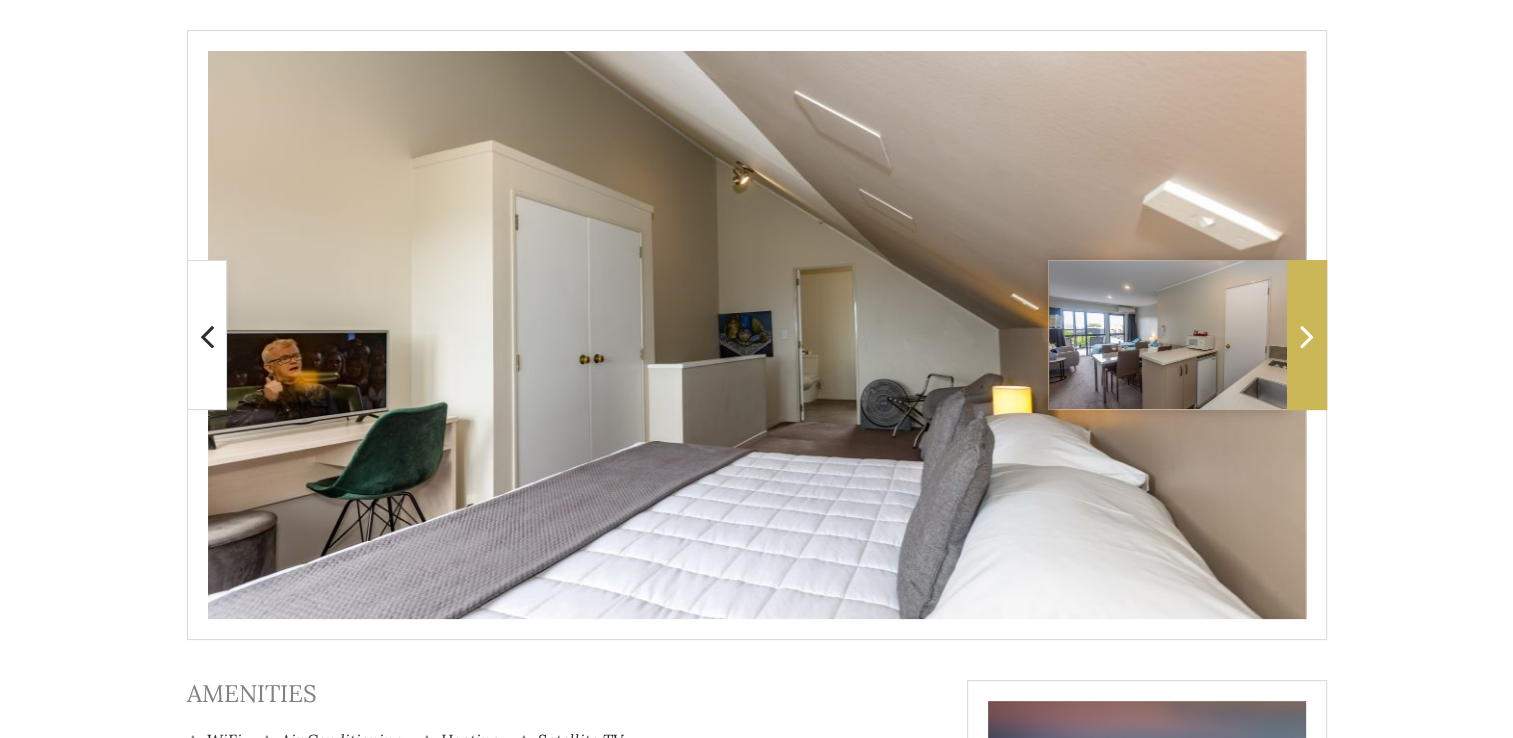 click at bounding box center (1307, 336) 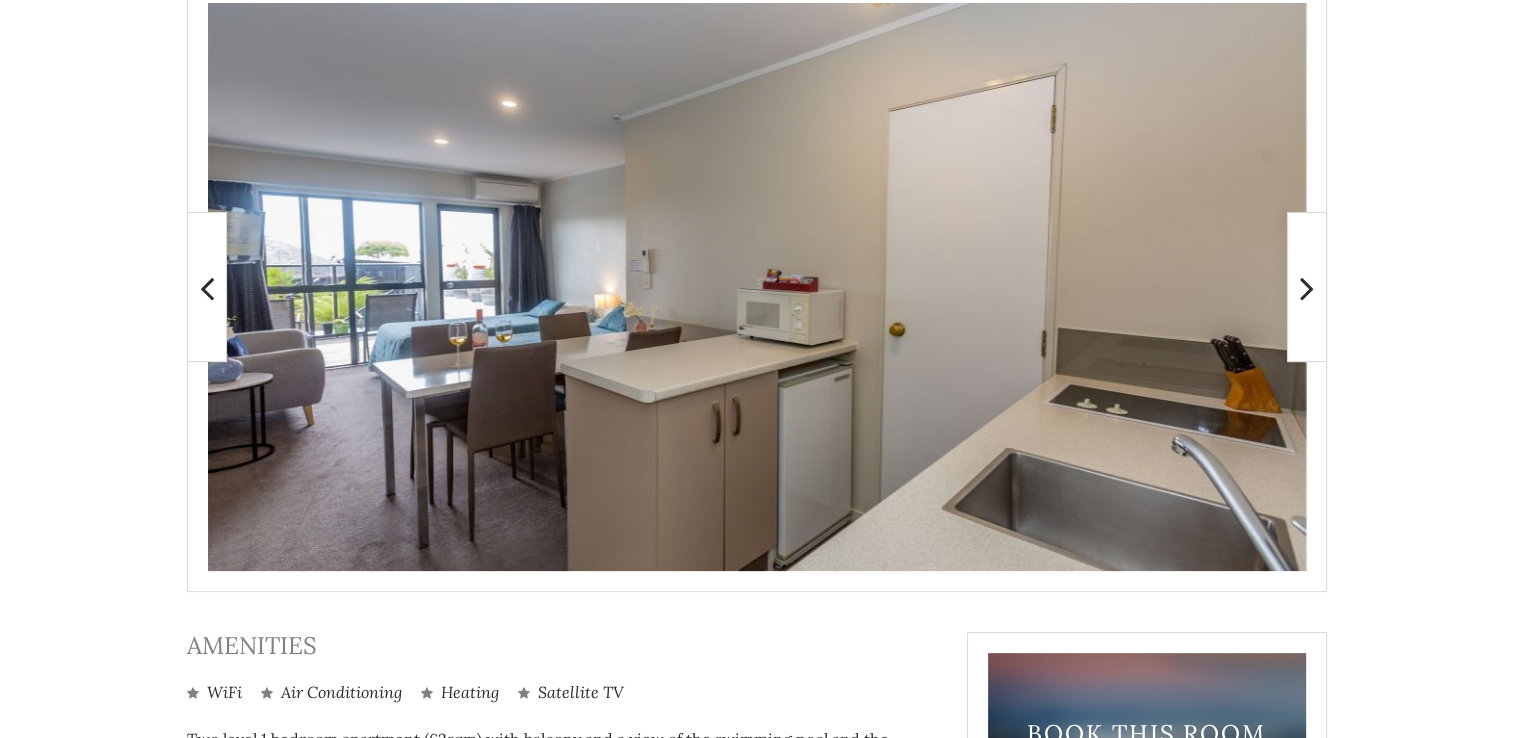 scroll, scrollTop: 0, scrollLeft: 0, axis: both 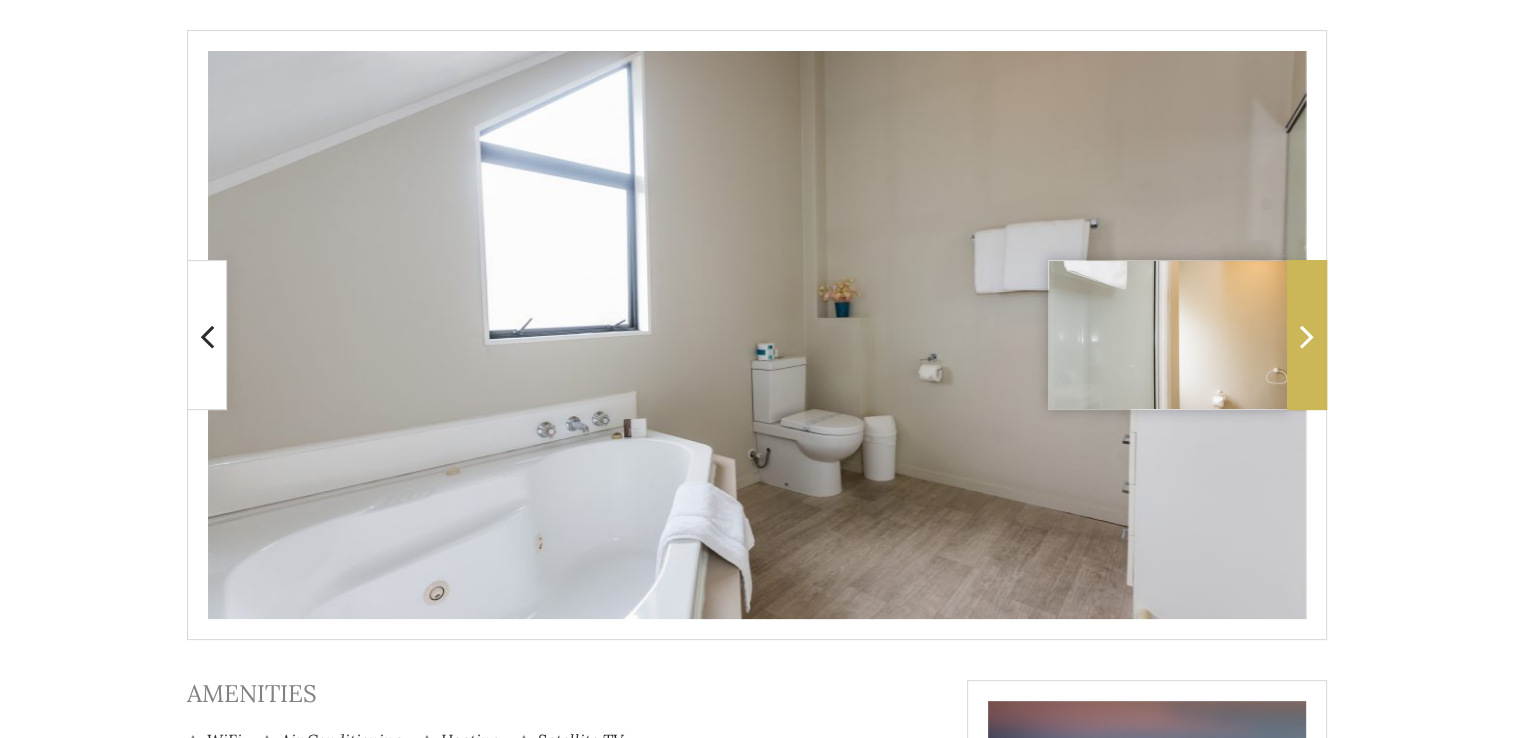click at bounding box center [1307, 336] 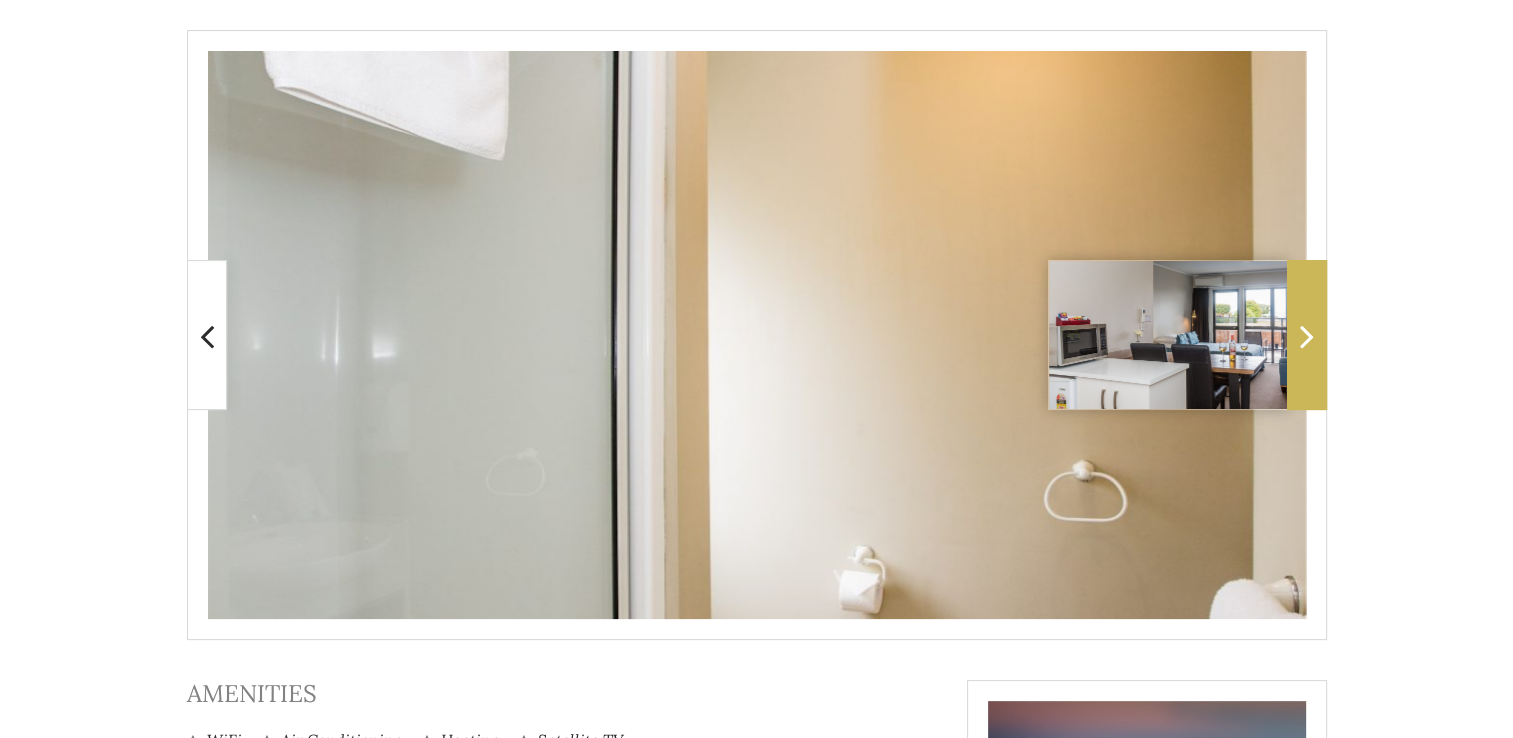 click at bounding box center [1307, 336] 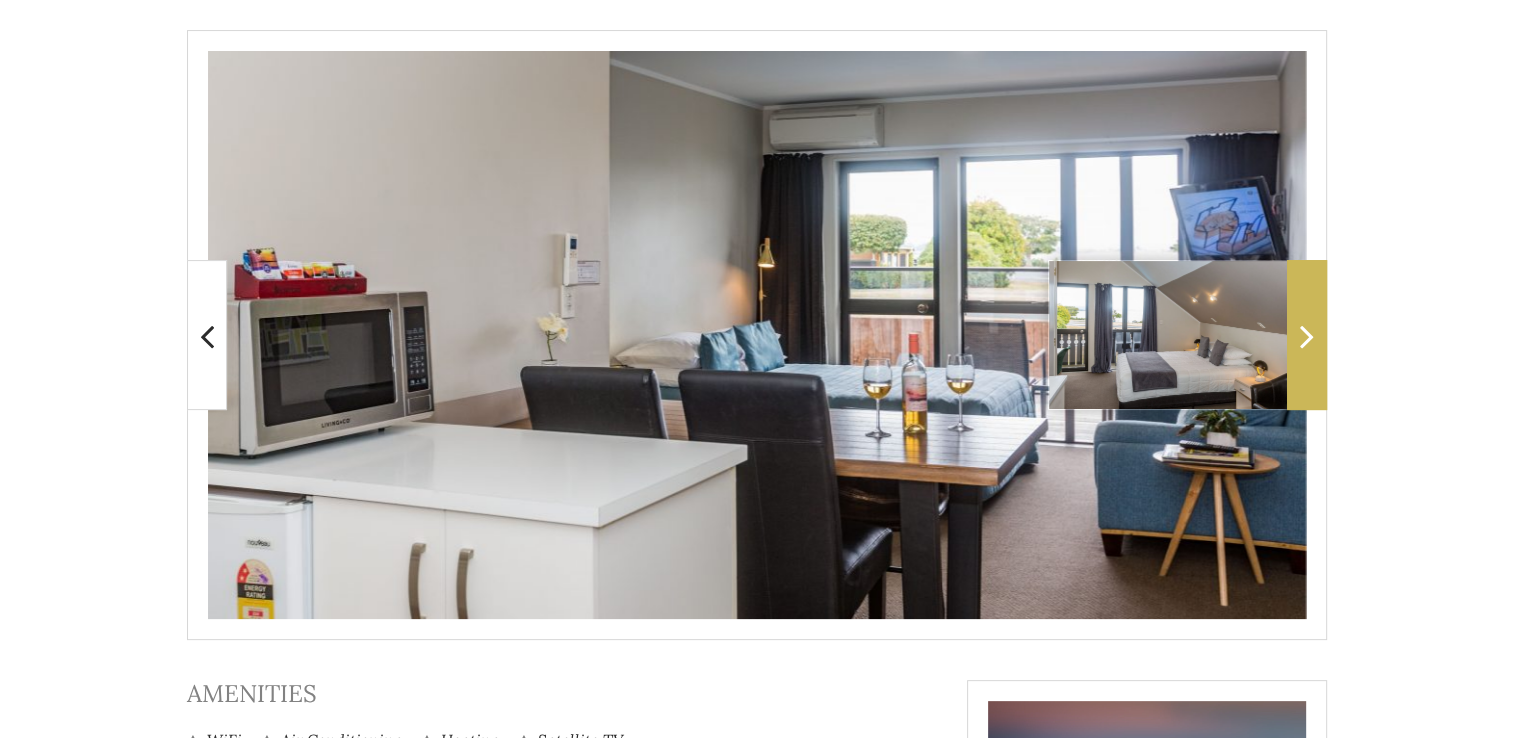 click at bounding box center [1307, 336] 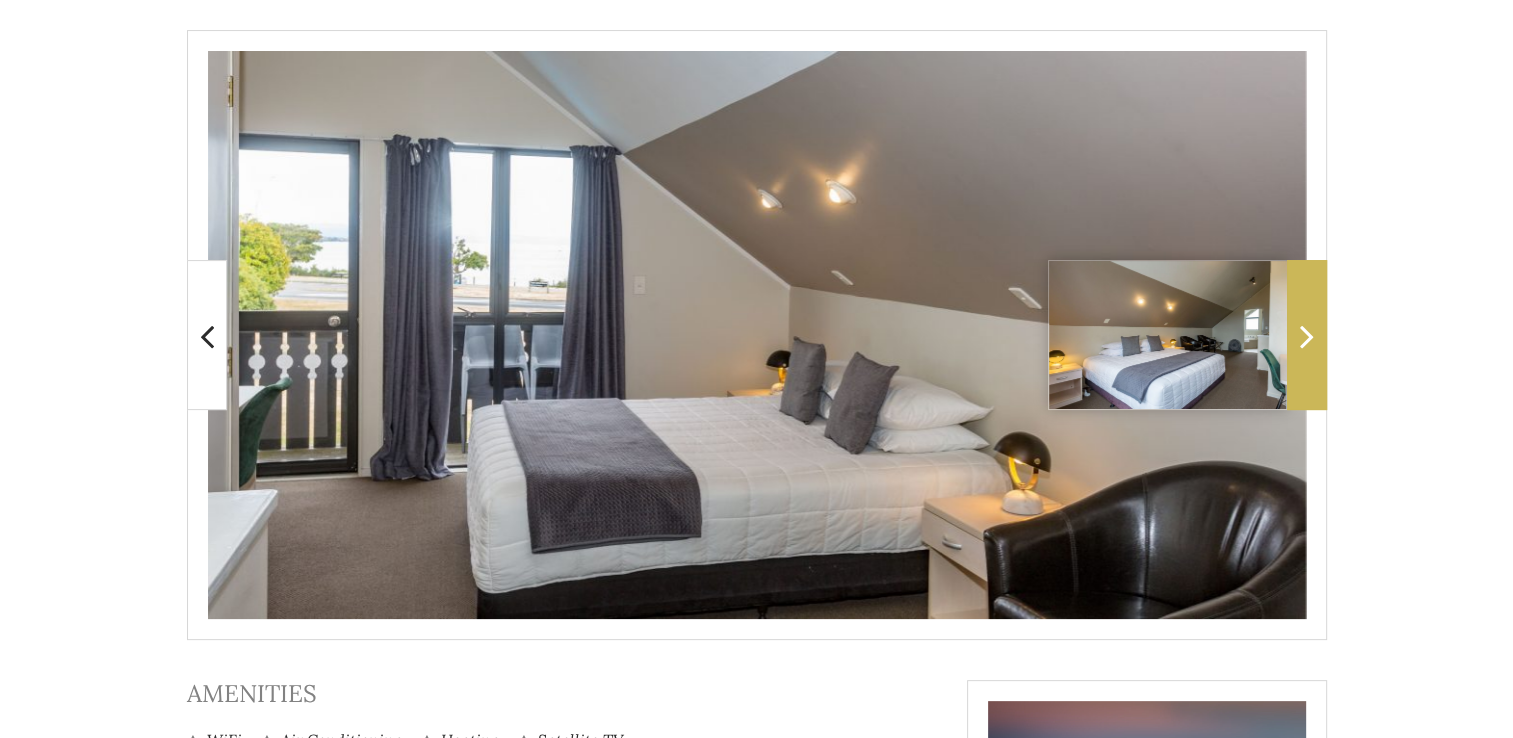 click at bounding box center [1307, 336] 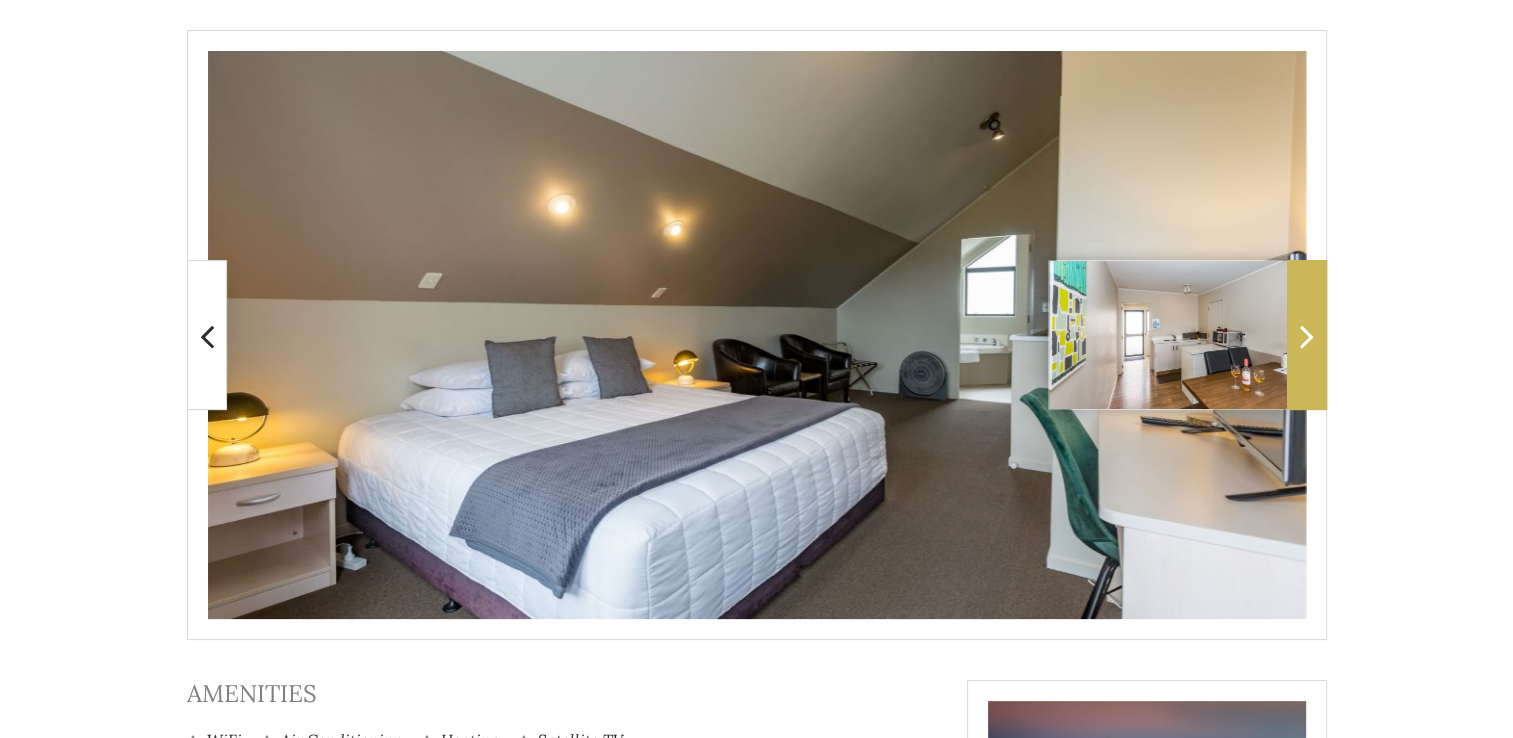click at bounding box center [1307, 336] 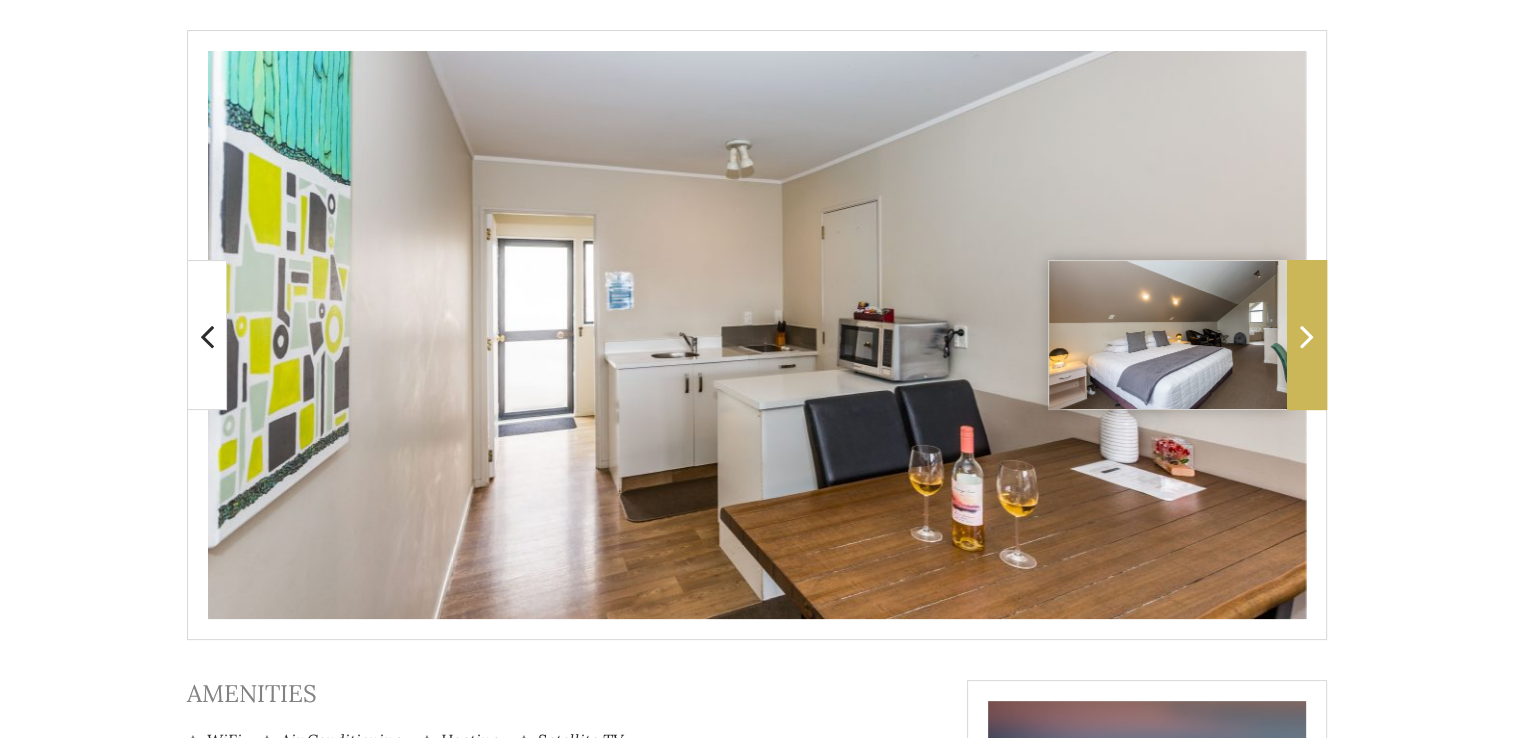 click at bounding box center [1307, 336] 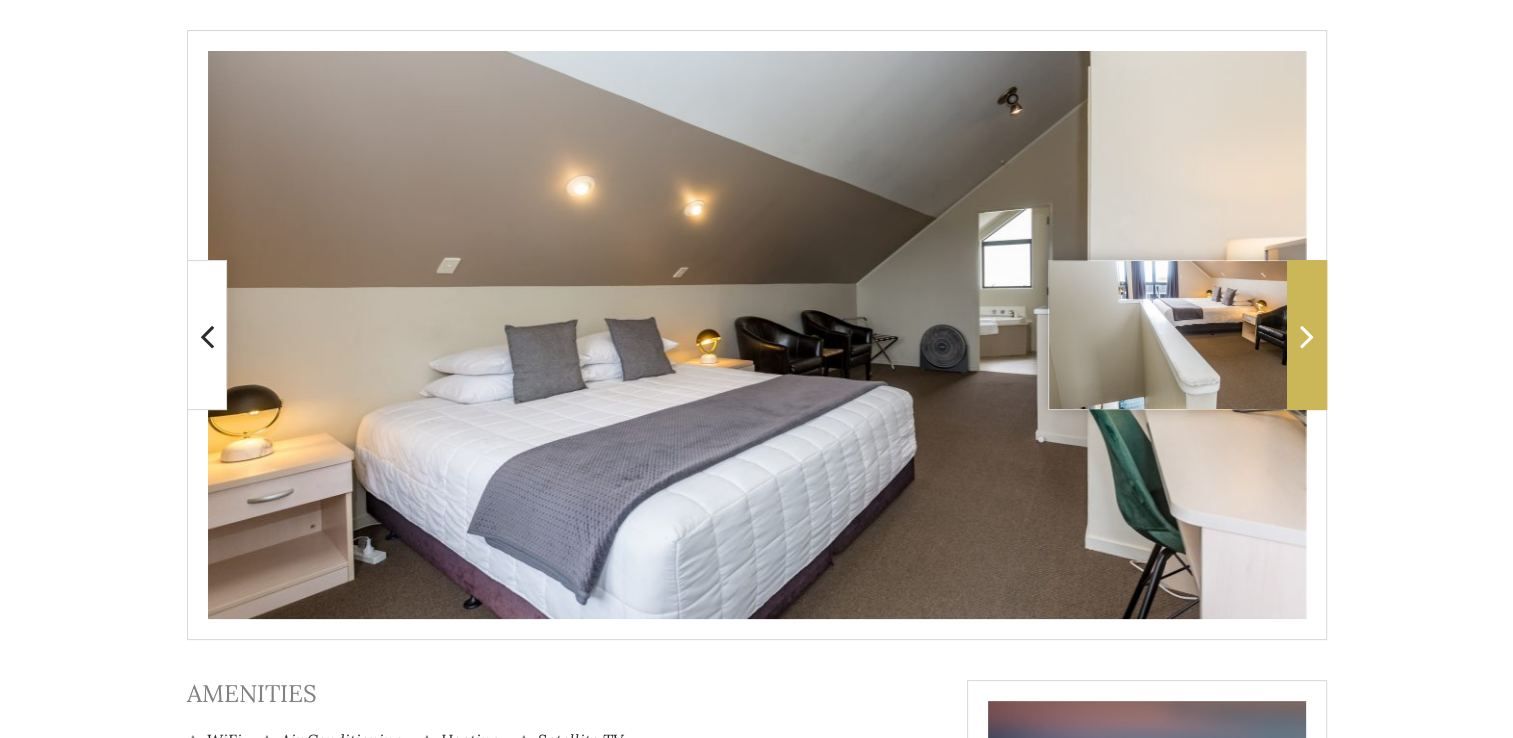 click at bounding box center (1307, 336) 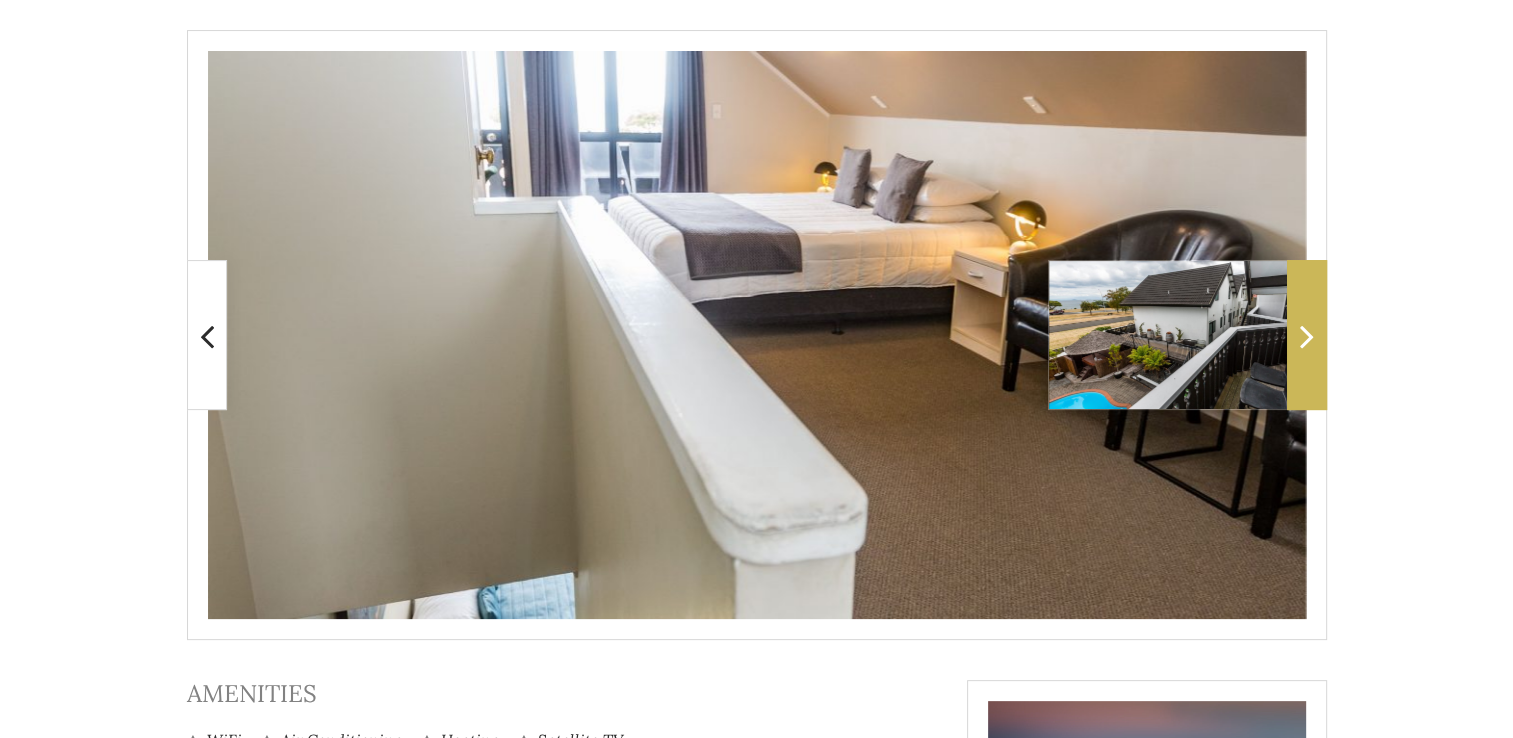 click at bounding box center [1307, 336] 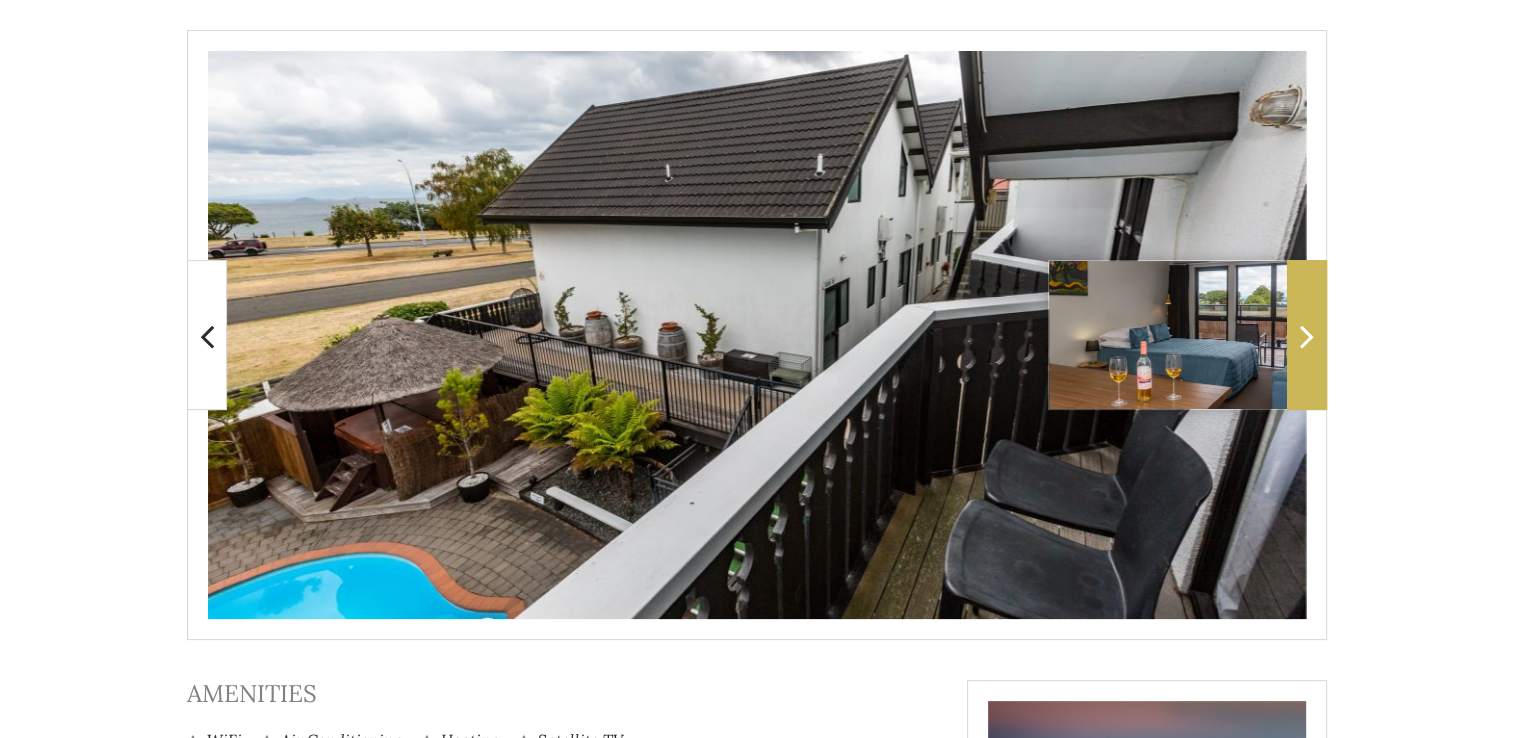 click at bounding box center [1307, 336] 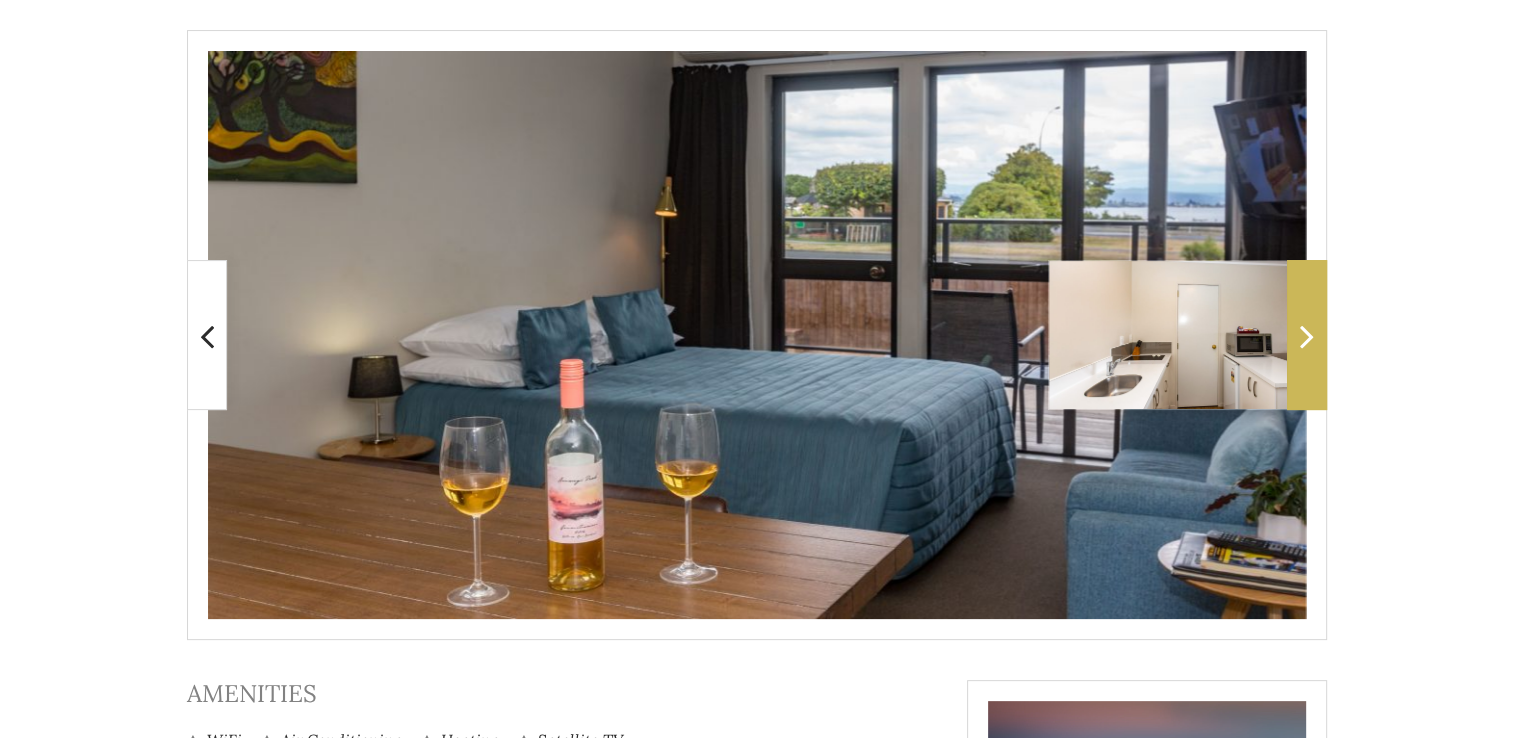 click at bounding box center [1307, 336] 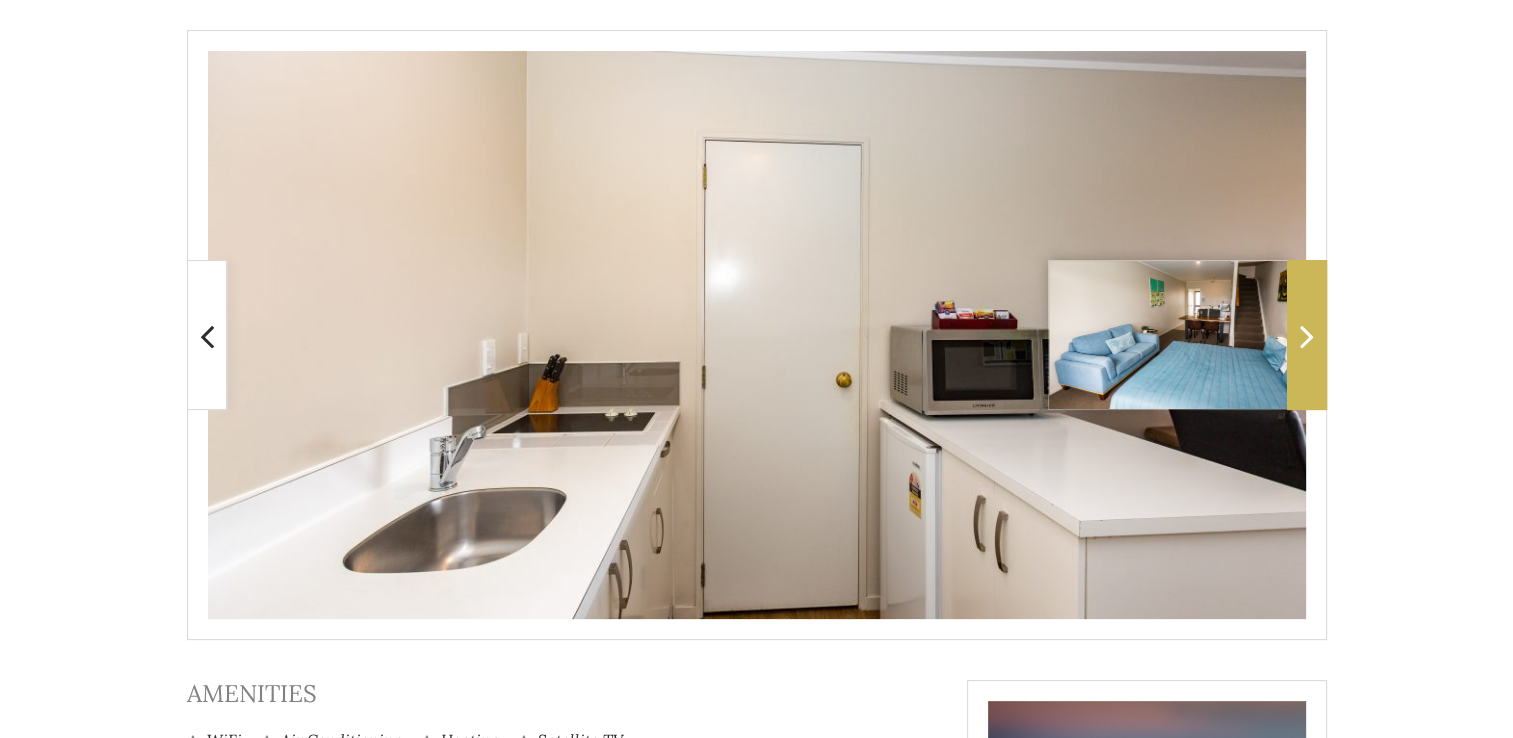 click at bounding box center (1307, 336) 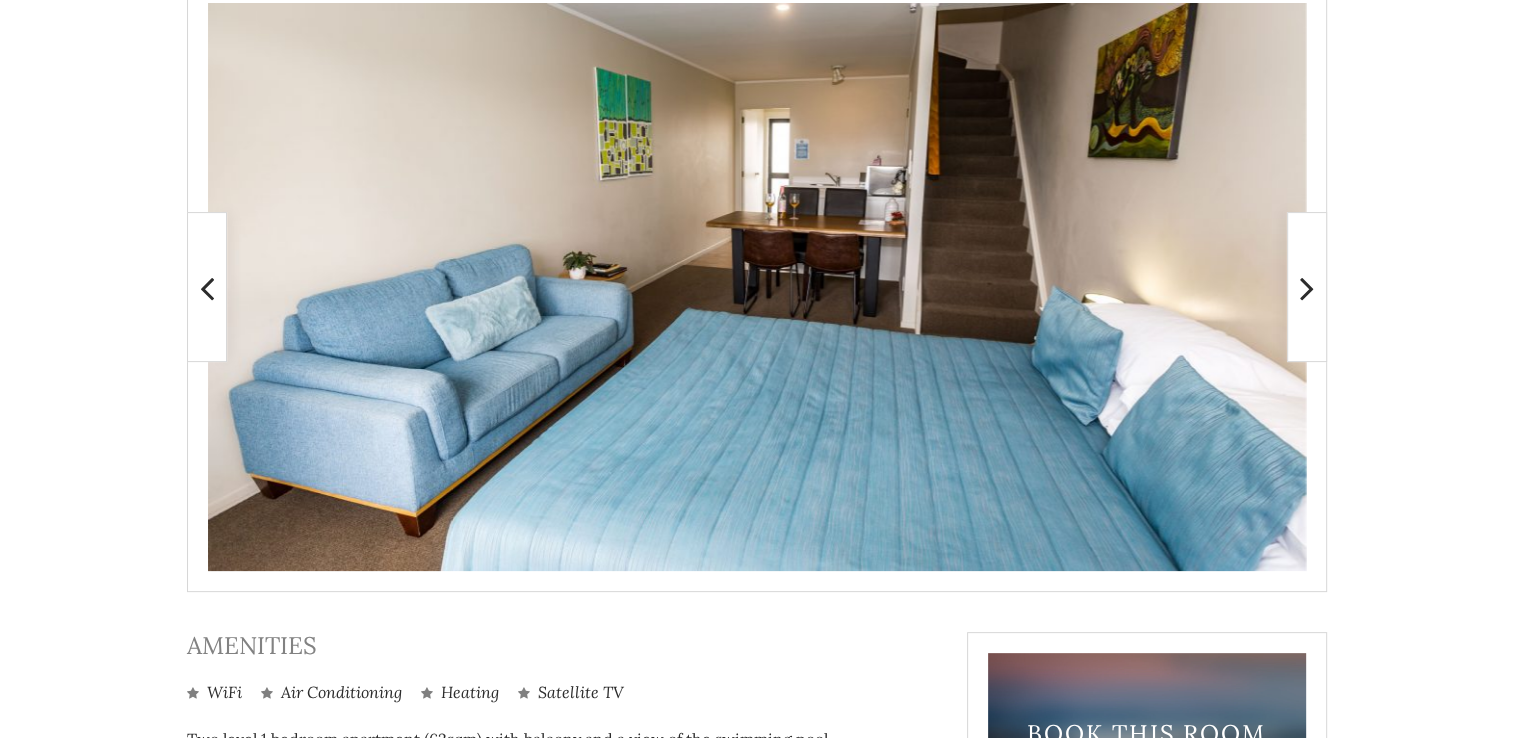 scroll, scrollTop: 0, scrollLeft: 0, axis: both 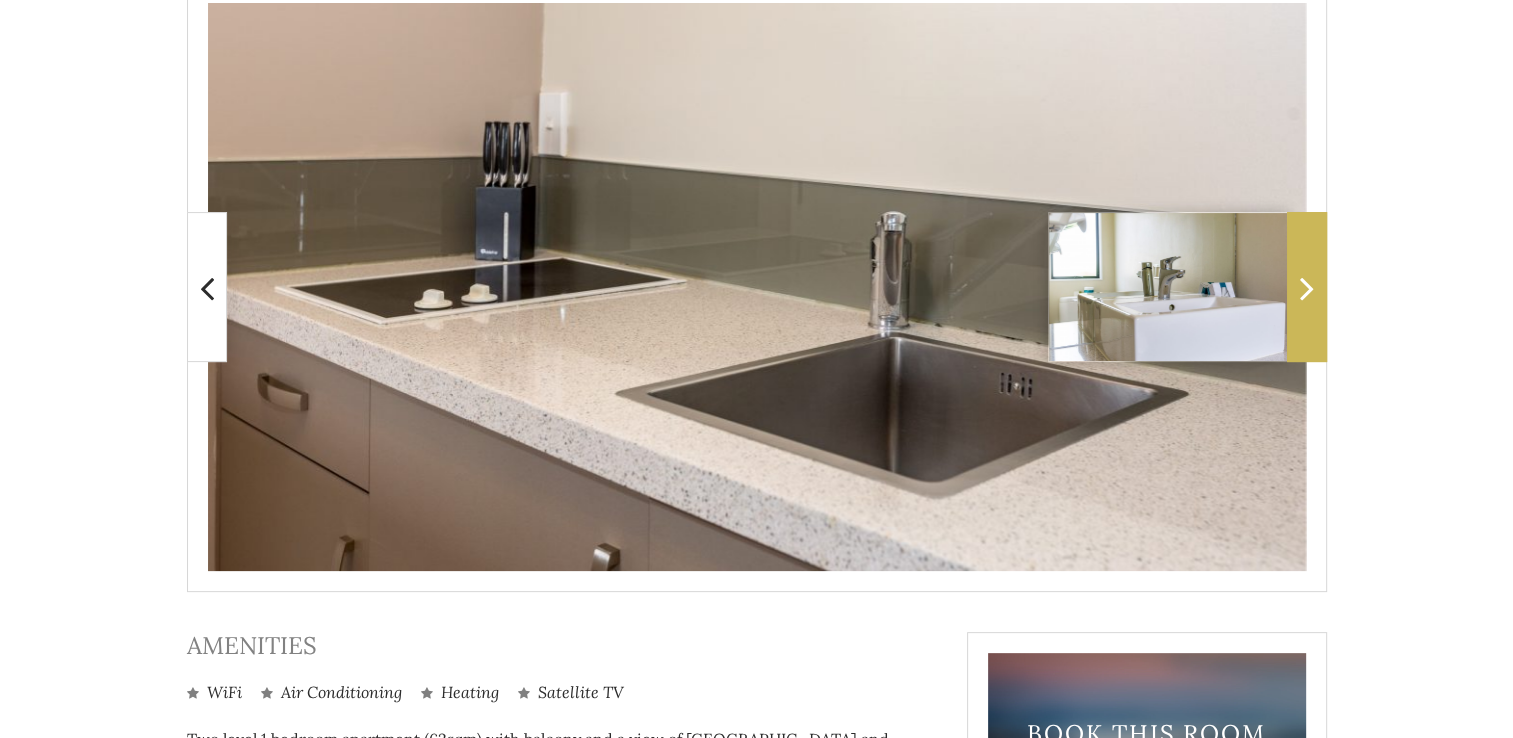 click at bounding box center (1307, 288) 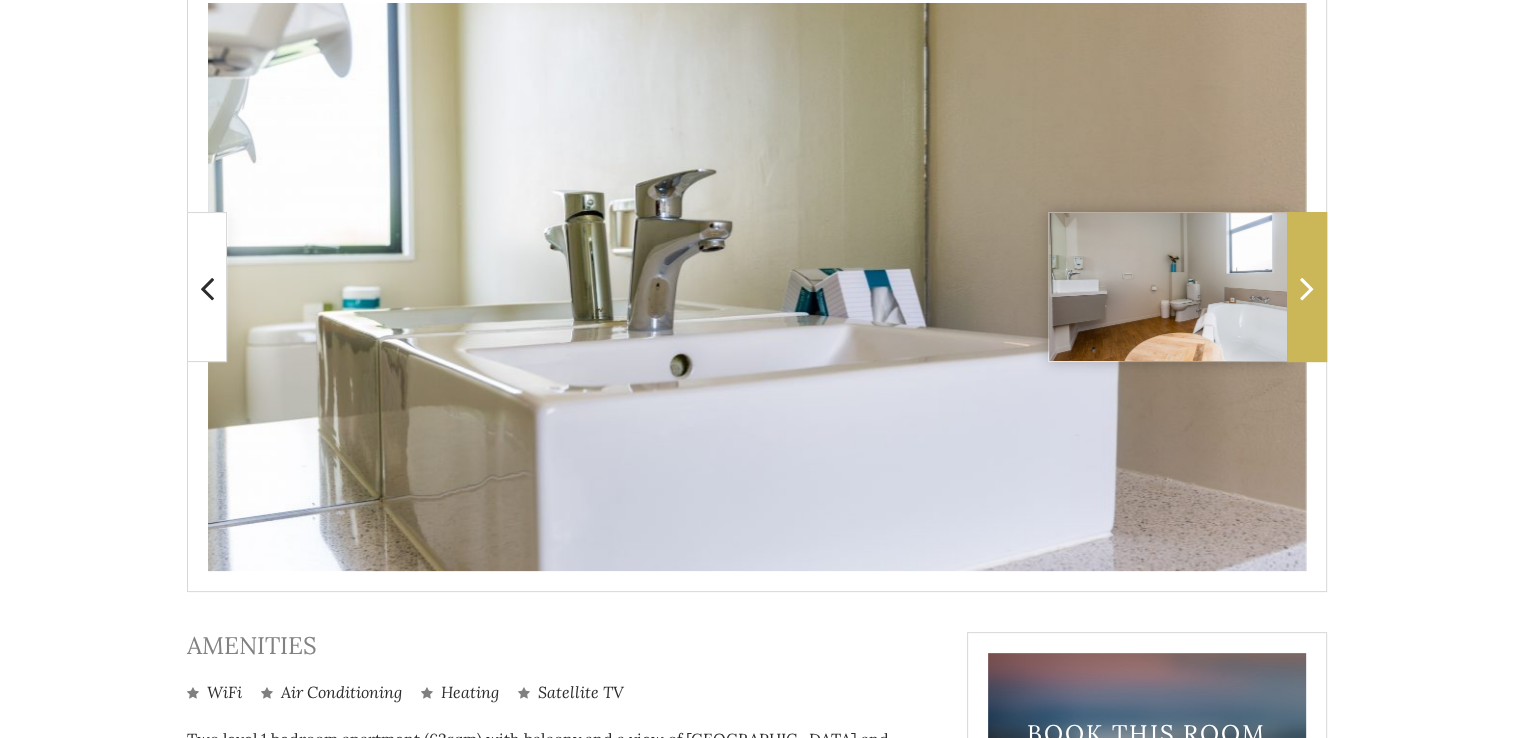 click at bounding box center [1307, 288] 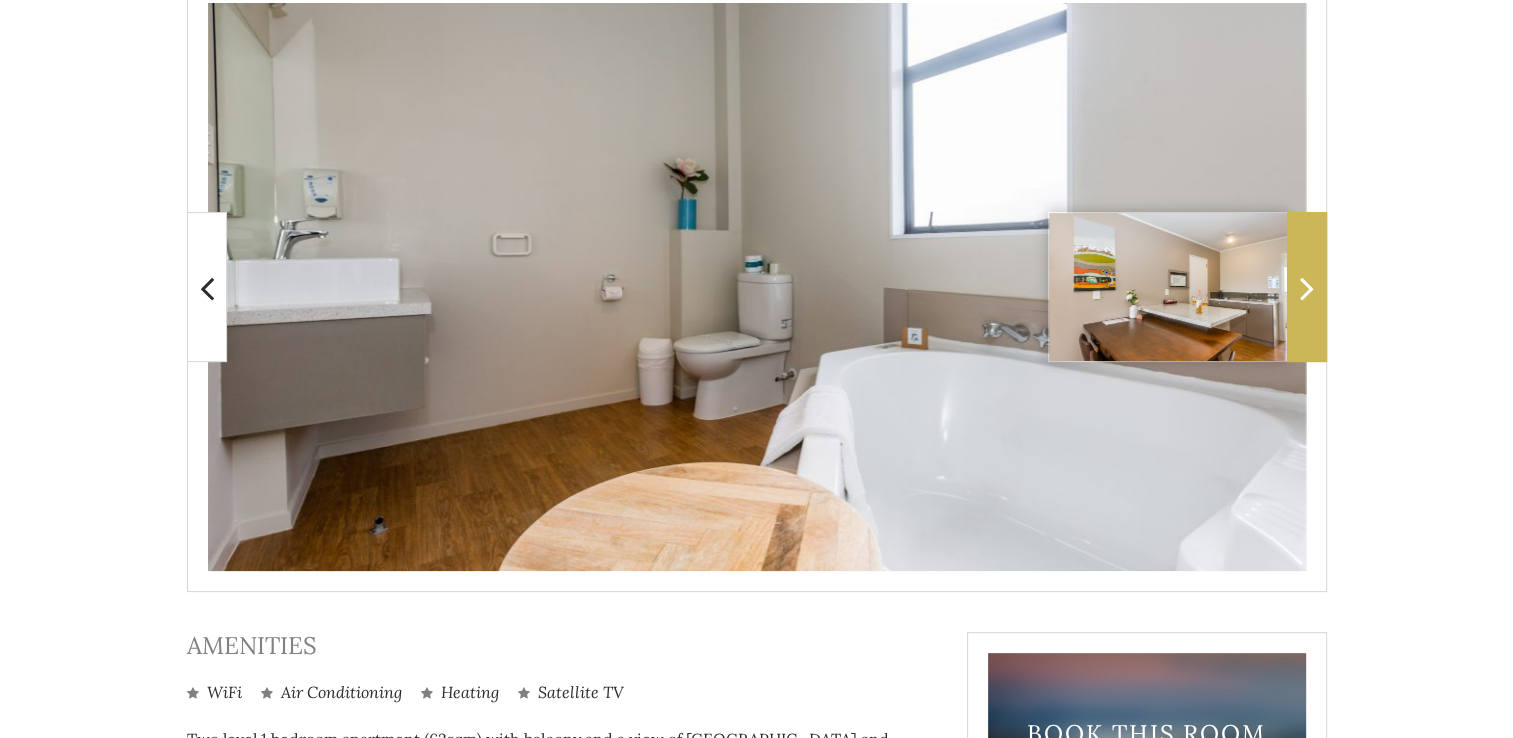 click at bounding box center (1307, 288) 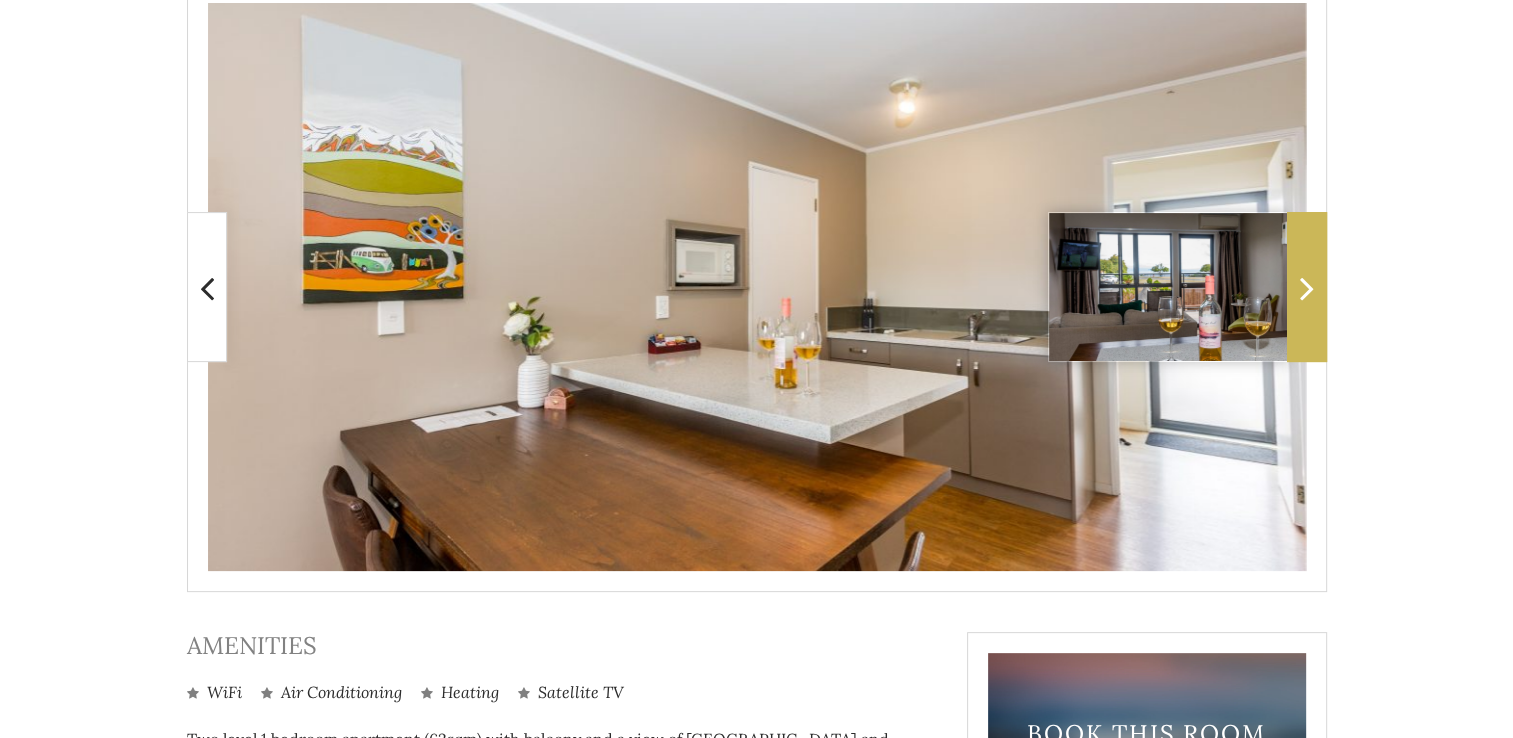 click at bounding box center (1307, 288) 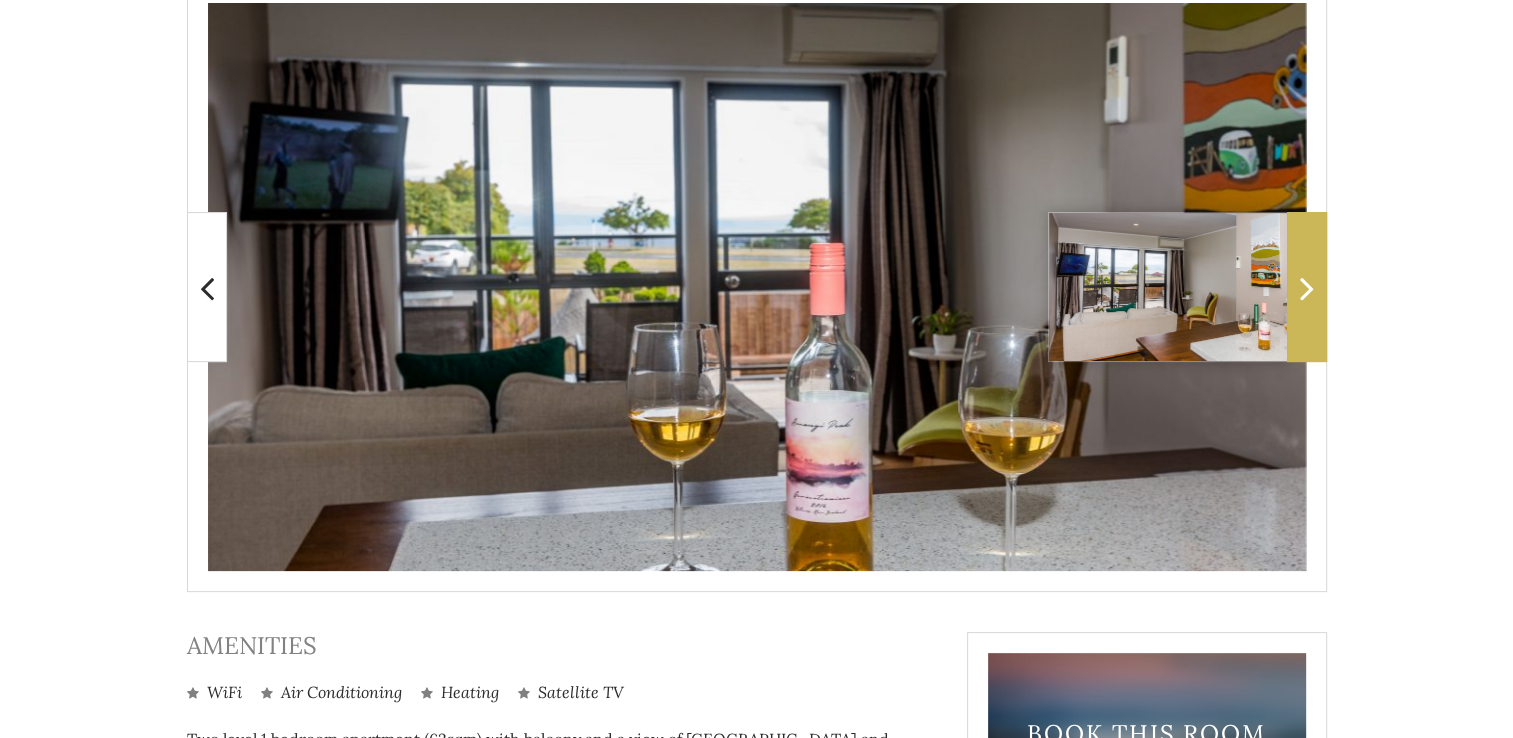 click at bounding box center (1307, 288) 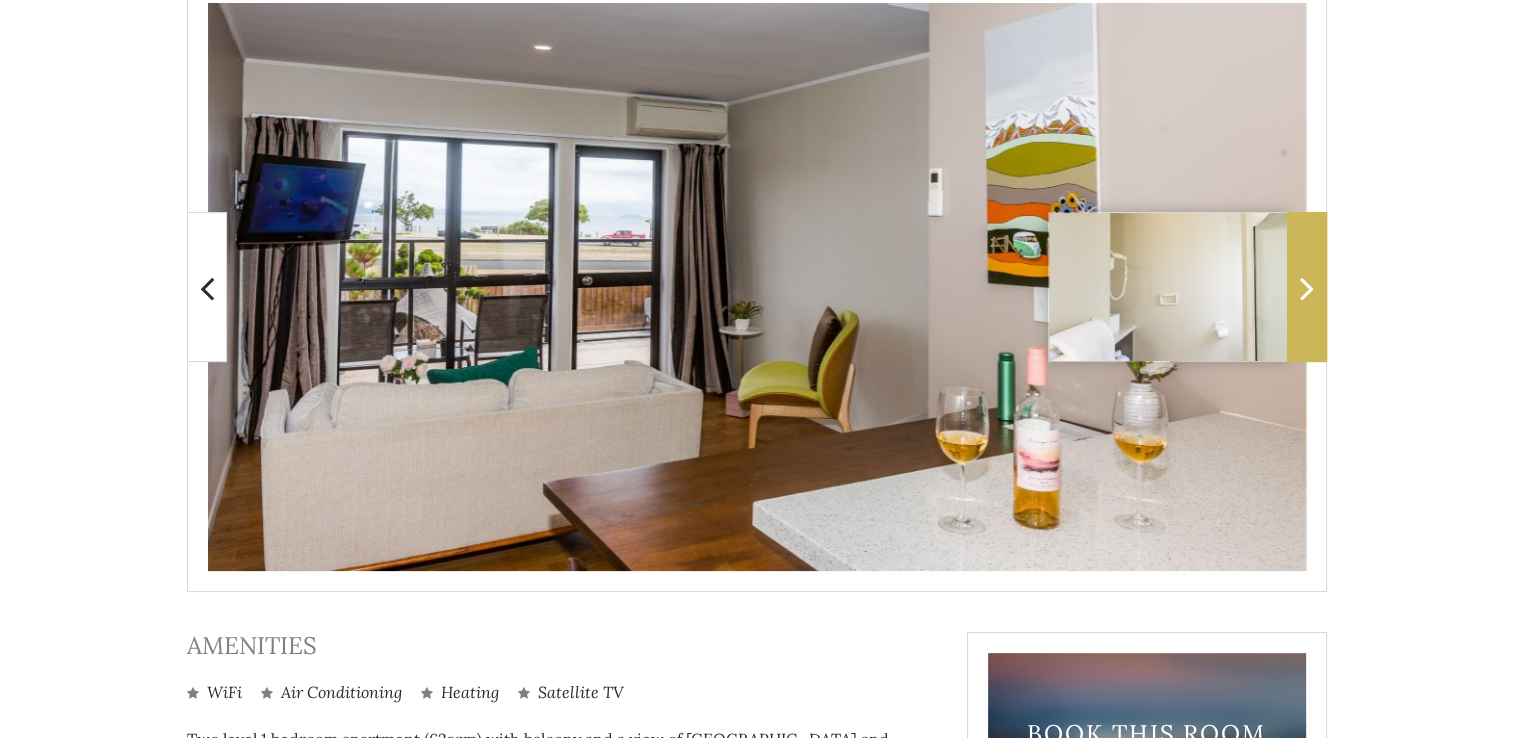 click at bounding box center (1307, 288) 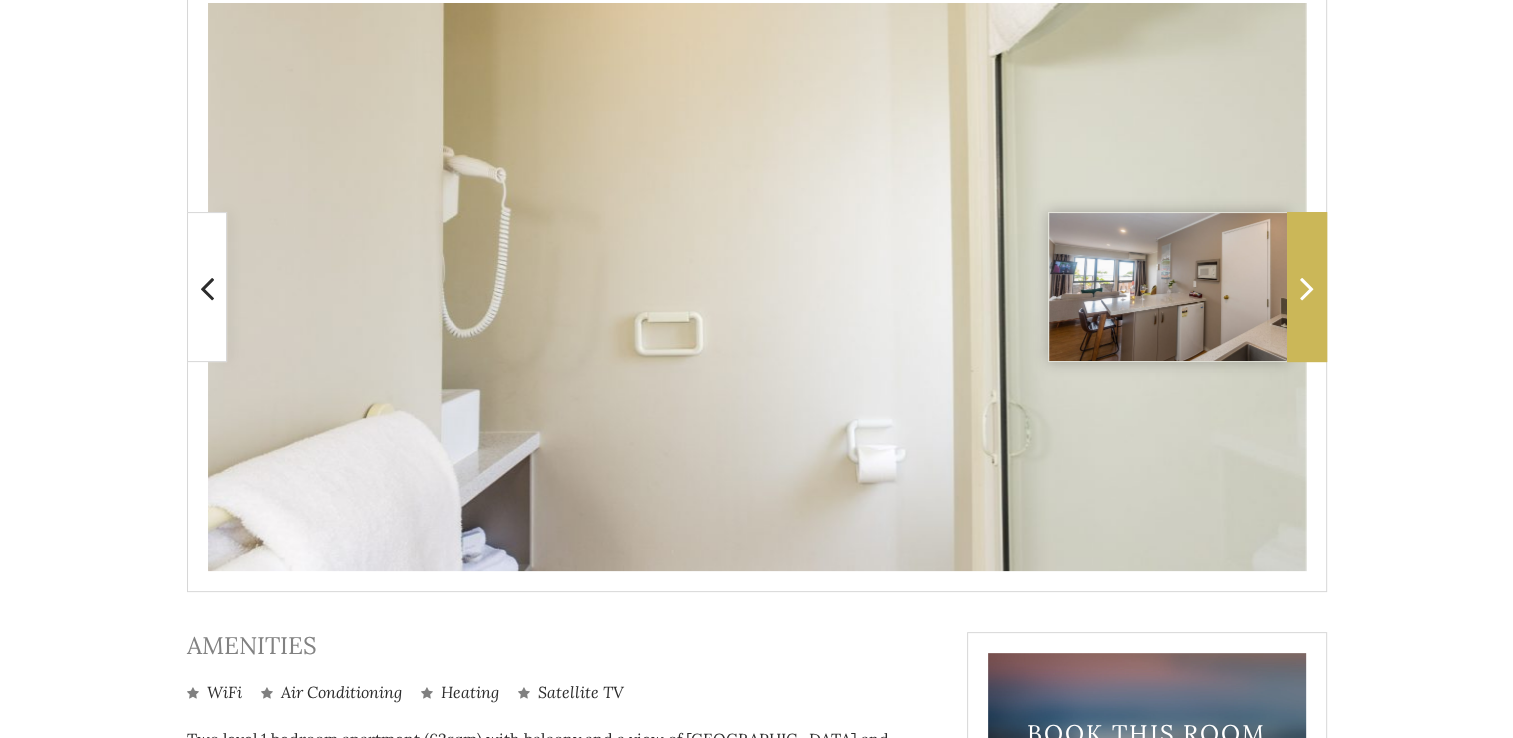 click at bounding box center [1307, 288] 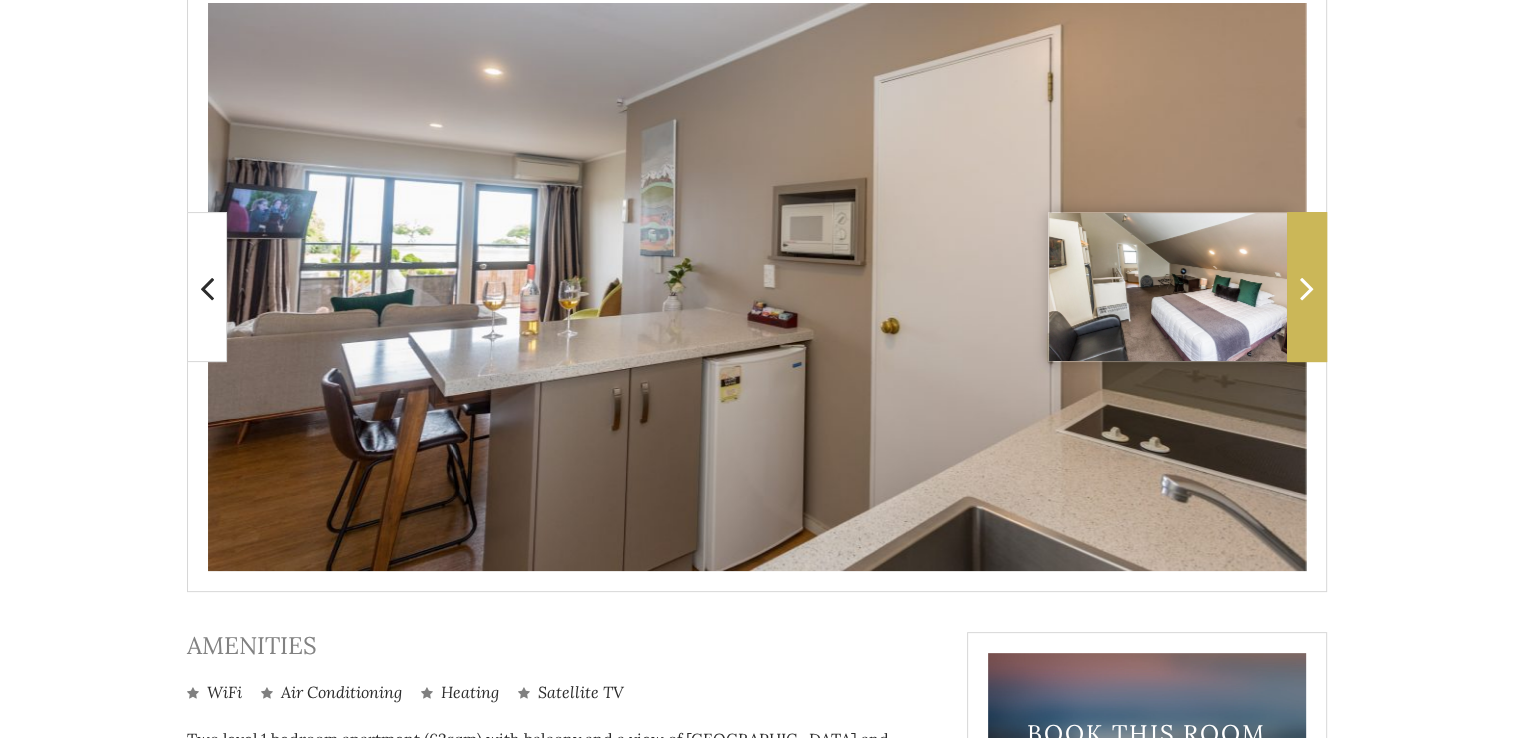 click at bounding box center [1307, 288] 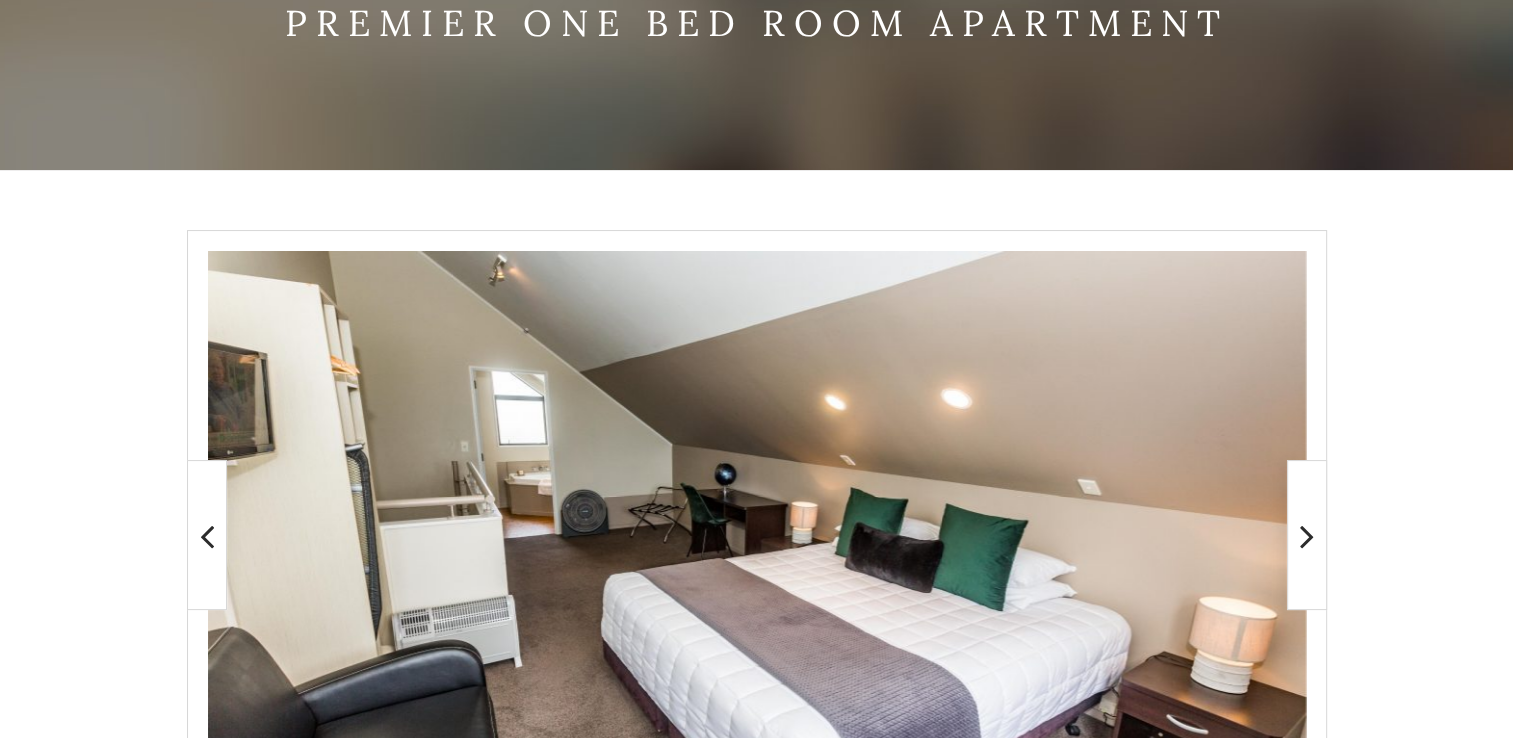 scroll, scrollTop: 0, scrollLeft: 0, axis: both 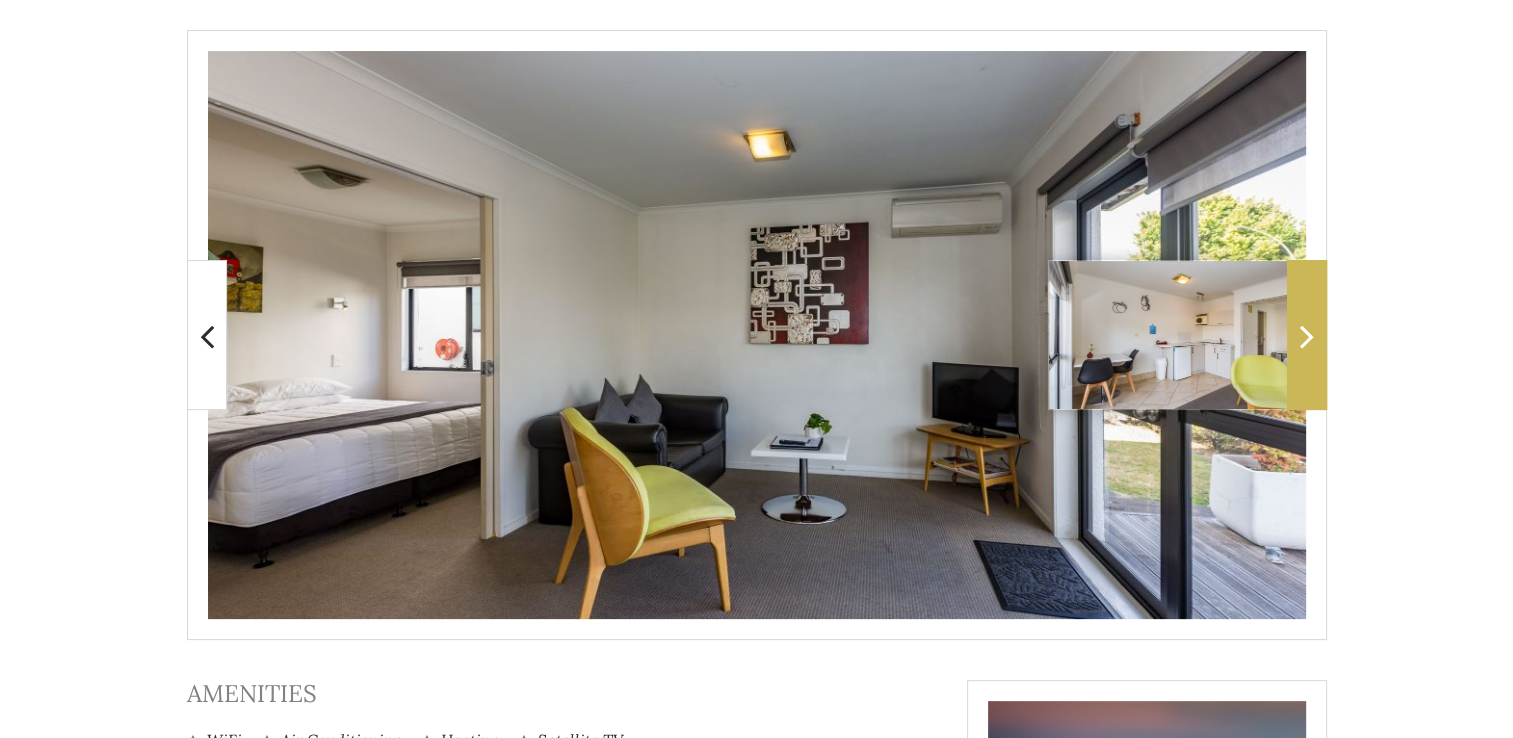 click at bounding box center [1307, 336] 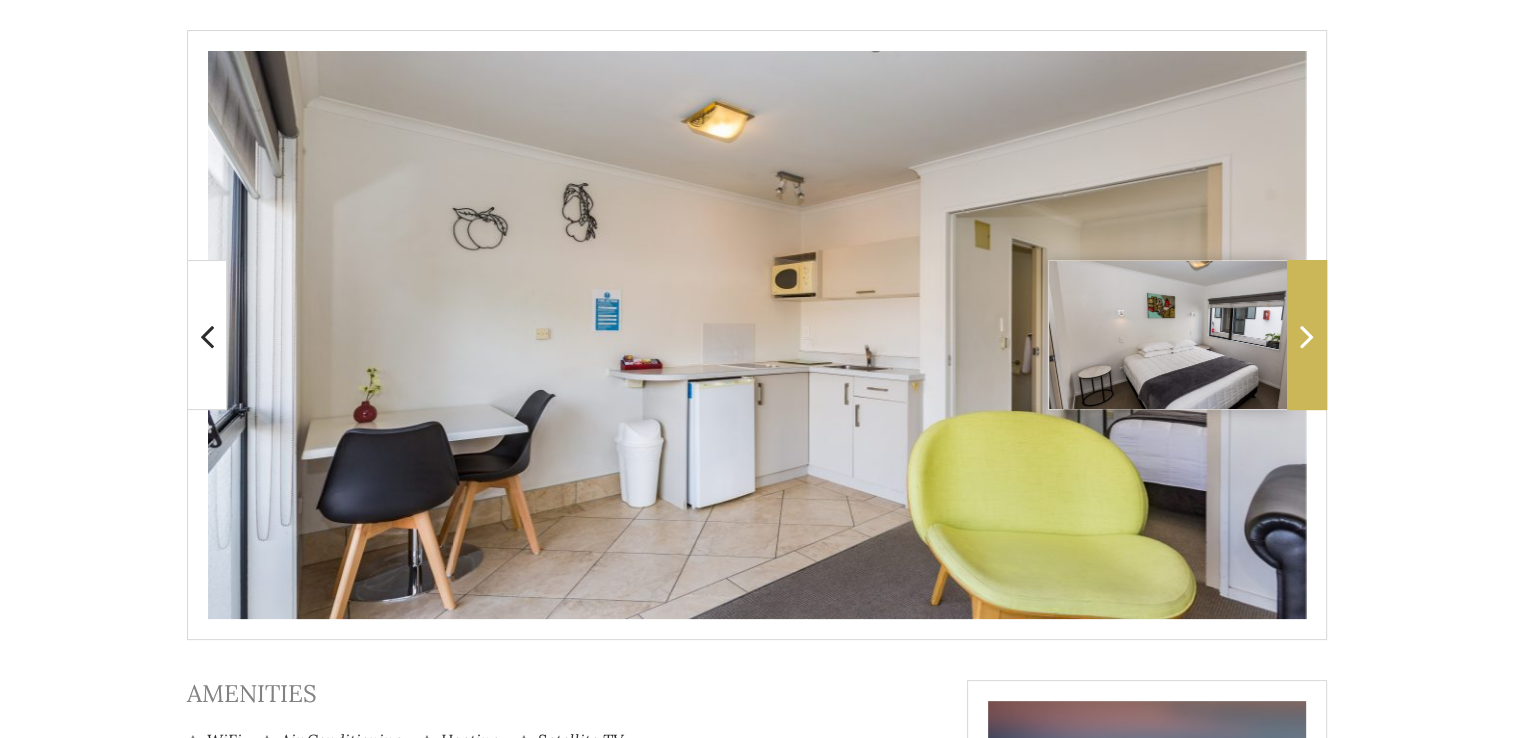 click at bounding box center [1307, 336] 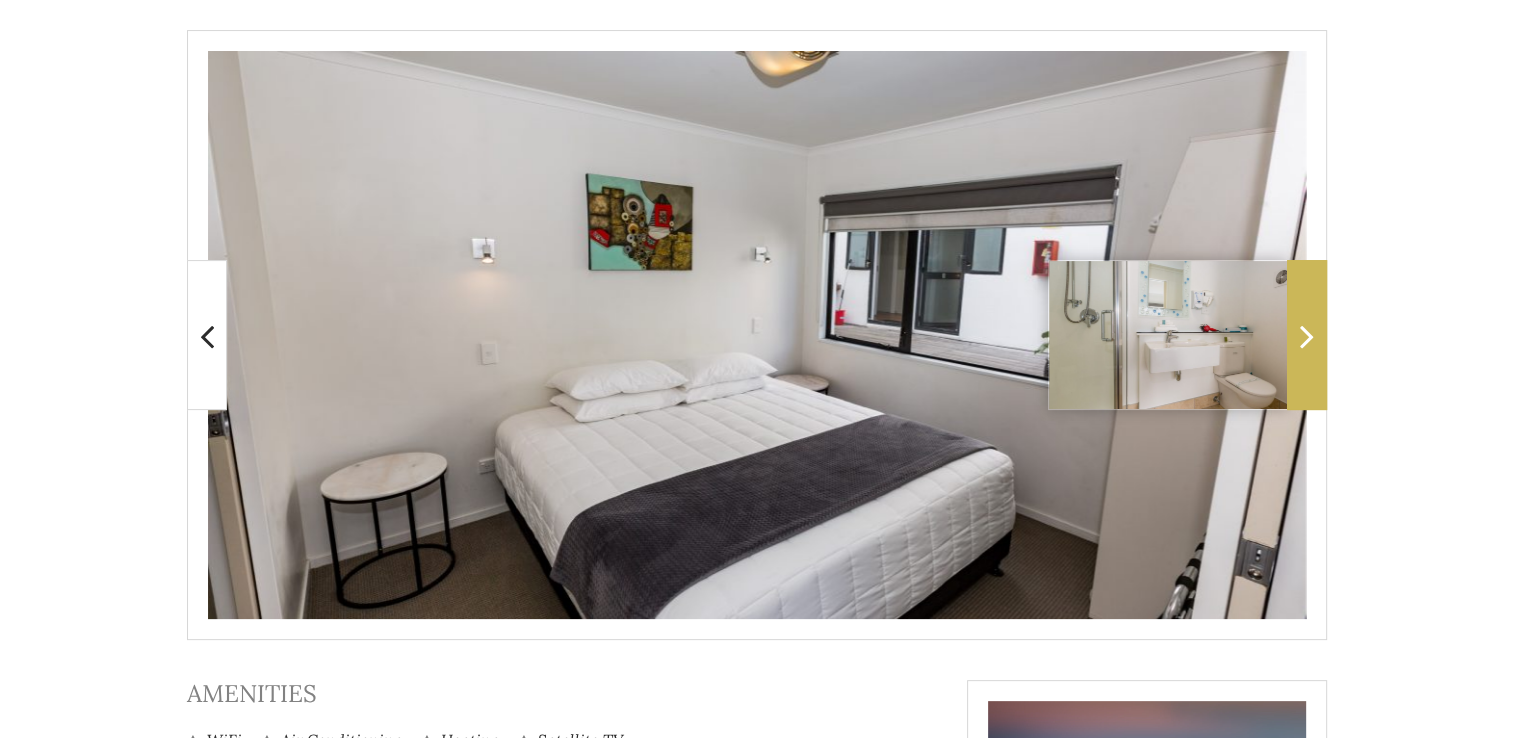 click at bounding box center (1307, 336) 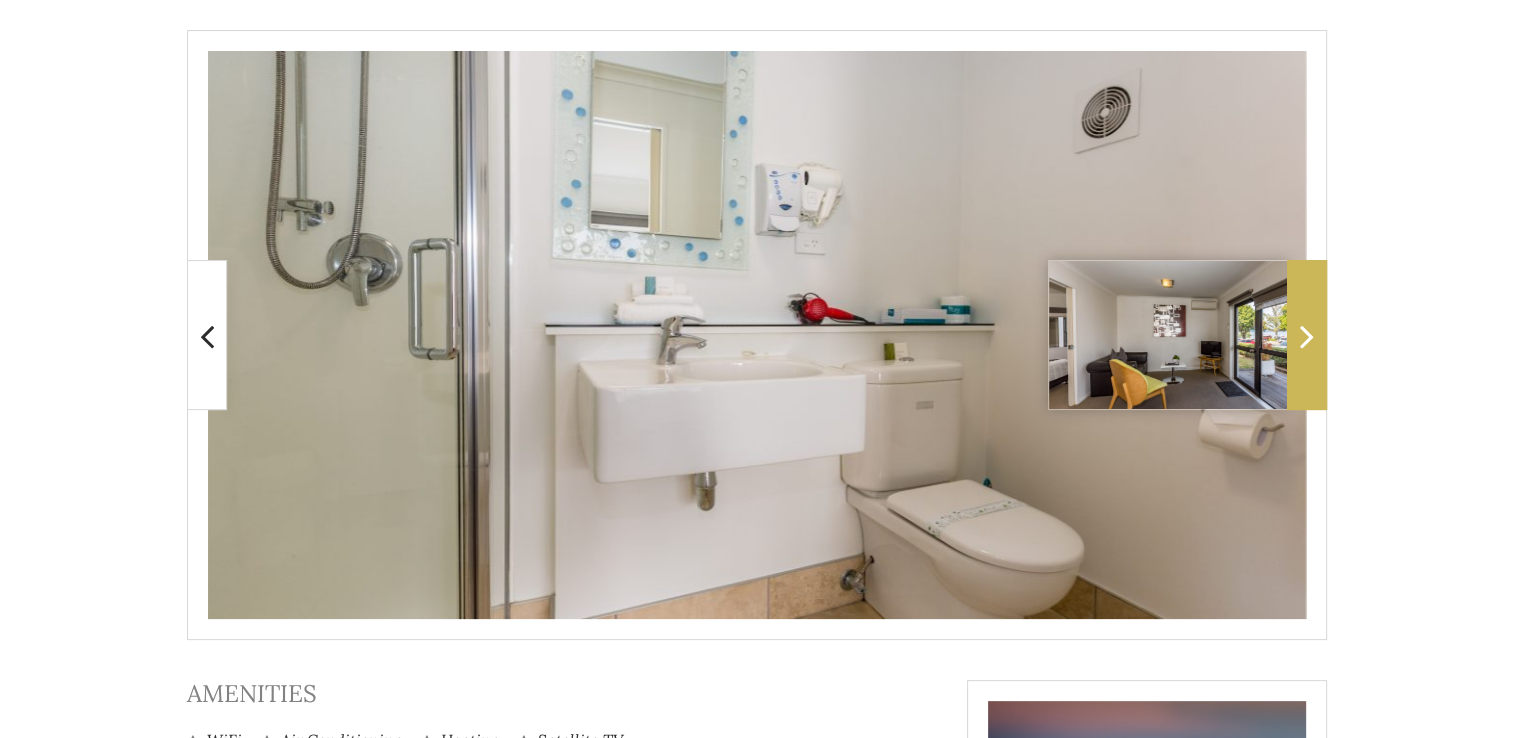 click at bounding box center (1307, 336) 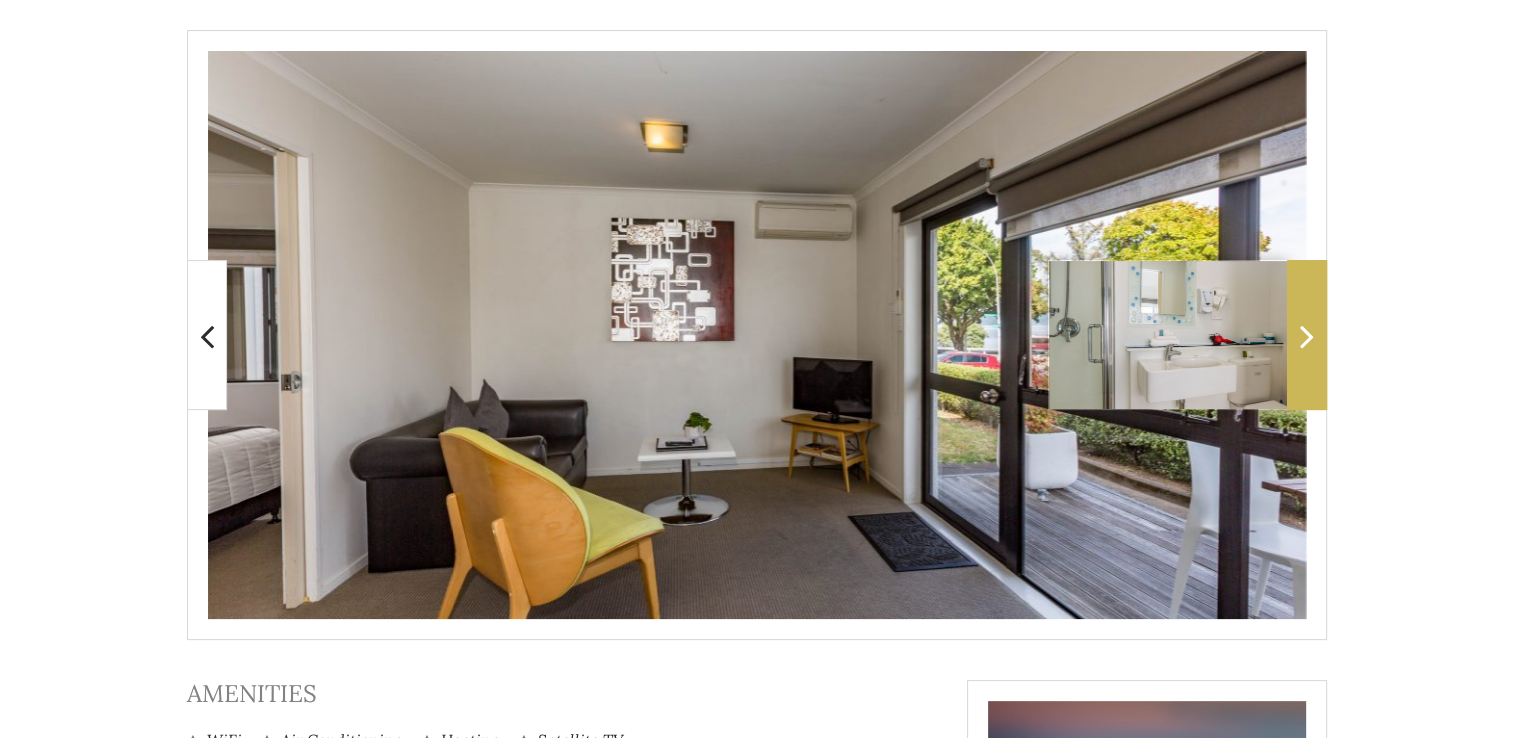 click at bounding box center [1307, 336] 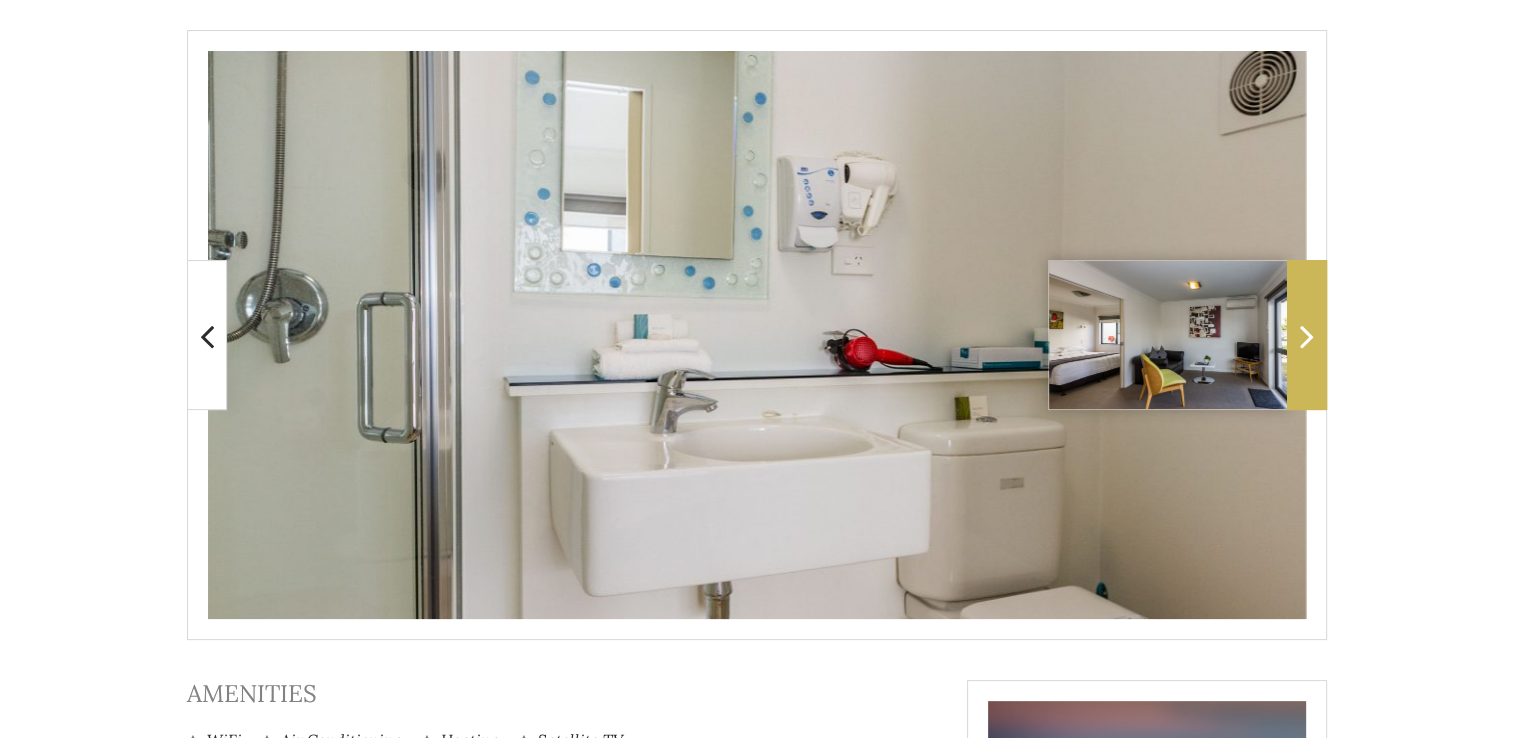 click at bounding box center (1307, 336) 